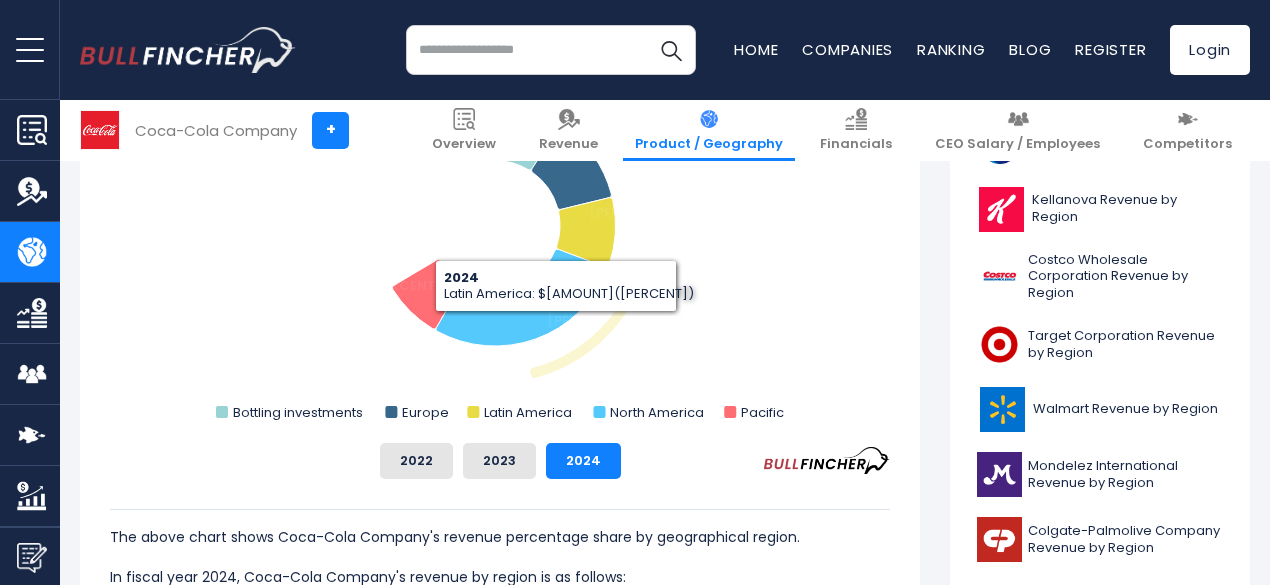 scroll, scrollTop: 2238, scrollLeft: 0, axis: vertical 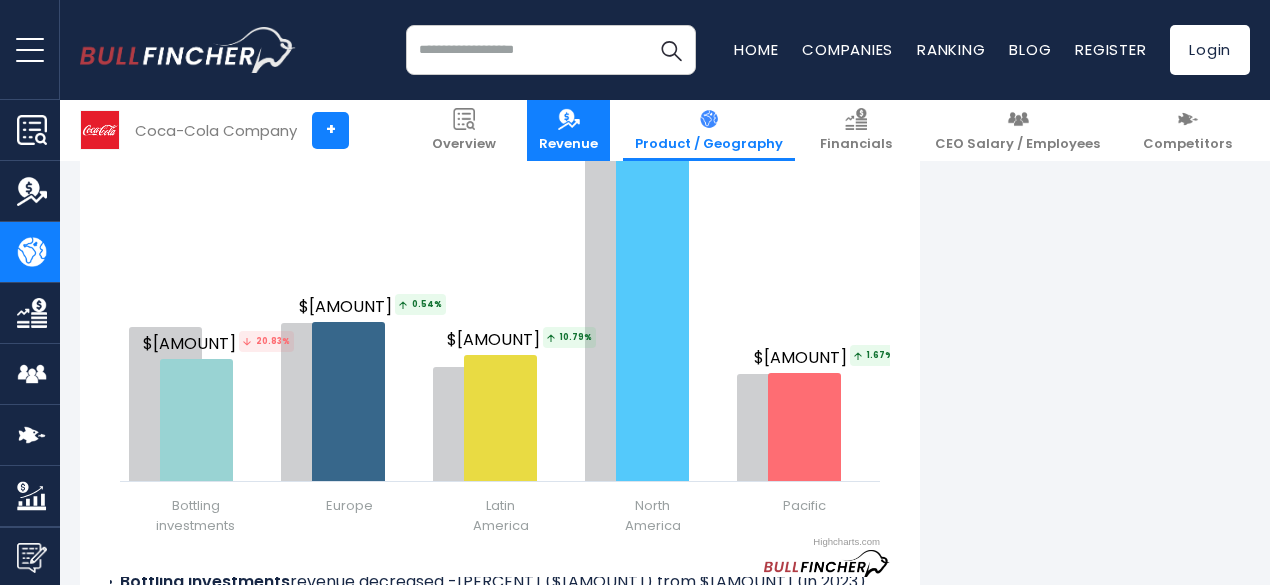 click on "Revenue" at bounding box center (568, 144) 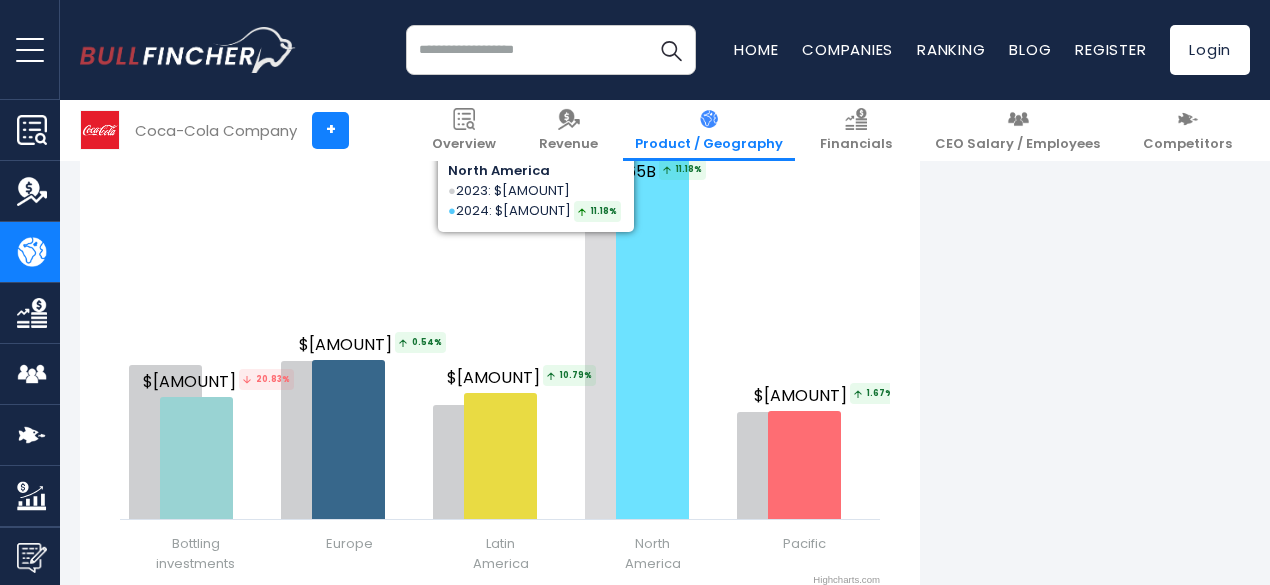 scroll, scrollTop: 2526, scrollLeft: 0, axis: vertical 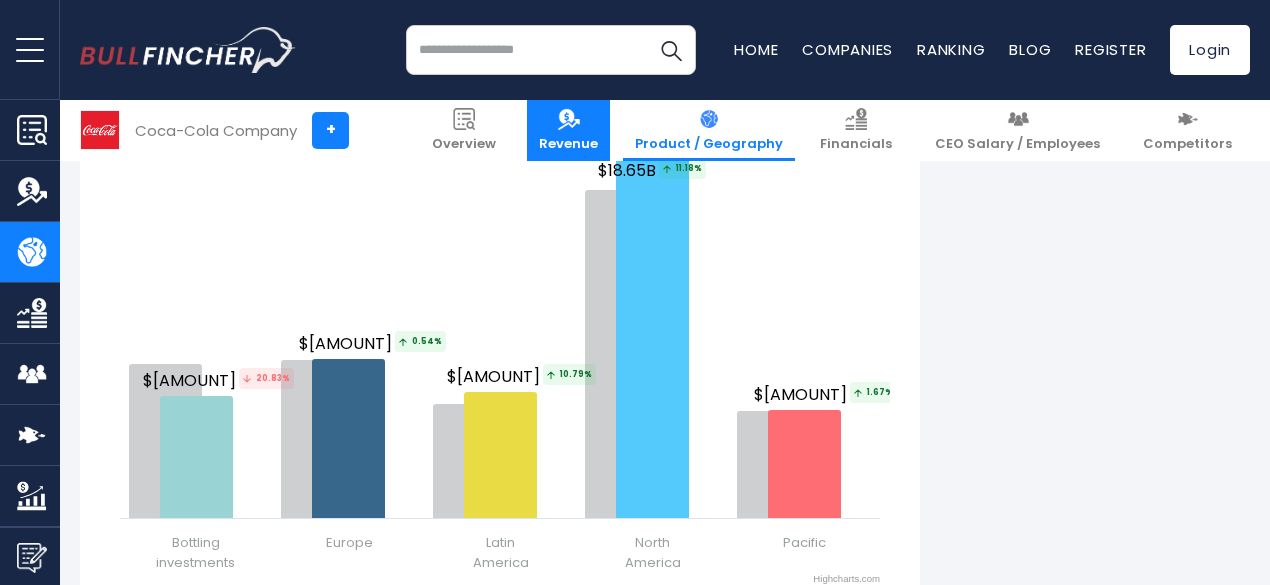 click on "Revenue" at bounding box center (568, 144) 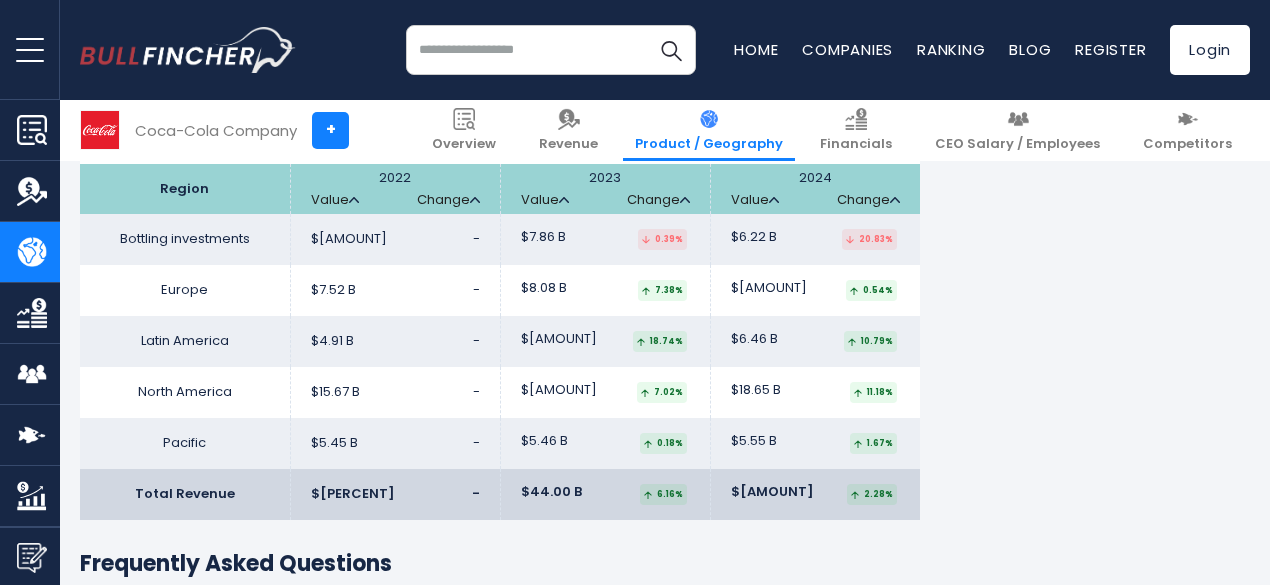 scroll, scrollTop: 3272, scrollLeft: 0, axis: vertical 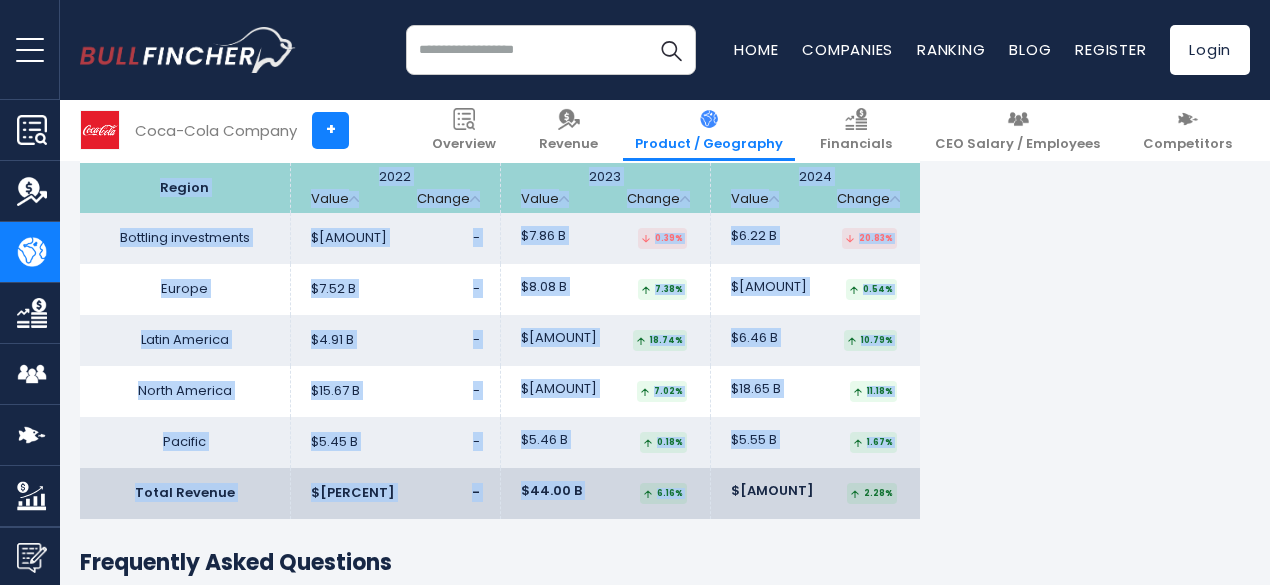 drag, startPoint x: 144, startPoint y: 180, endPoint x: 859, endPoint y: 513, distance: 788.74207 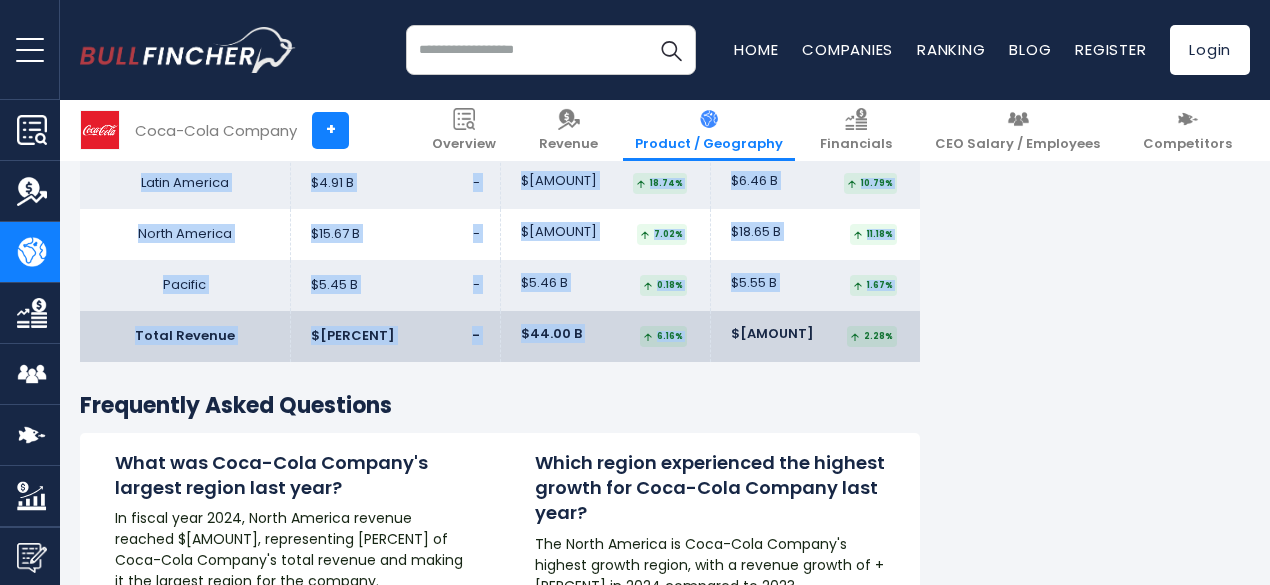 scroll, scrollTop: 3326, scrollLeft: 0, axis: vertical 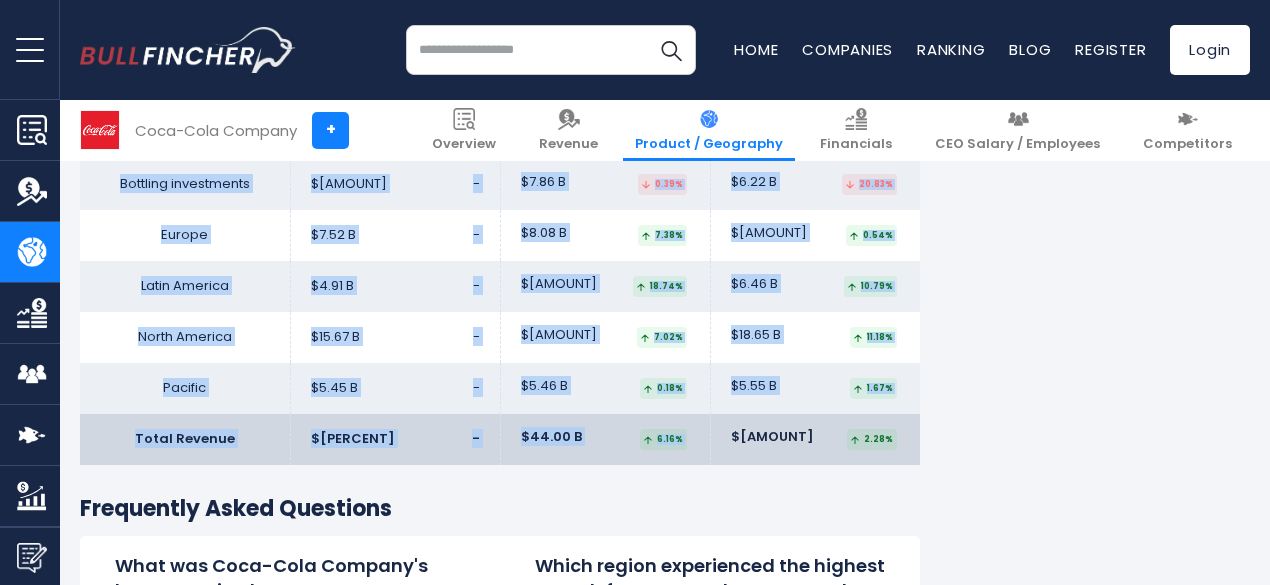 copy on "Region
2022
Value
Change
2023
Value
Change
2024
Value
Change
Bottling investments
$7.89 B
-
$7.86 B
..." 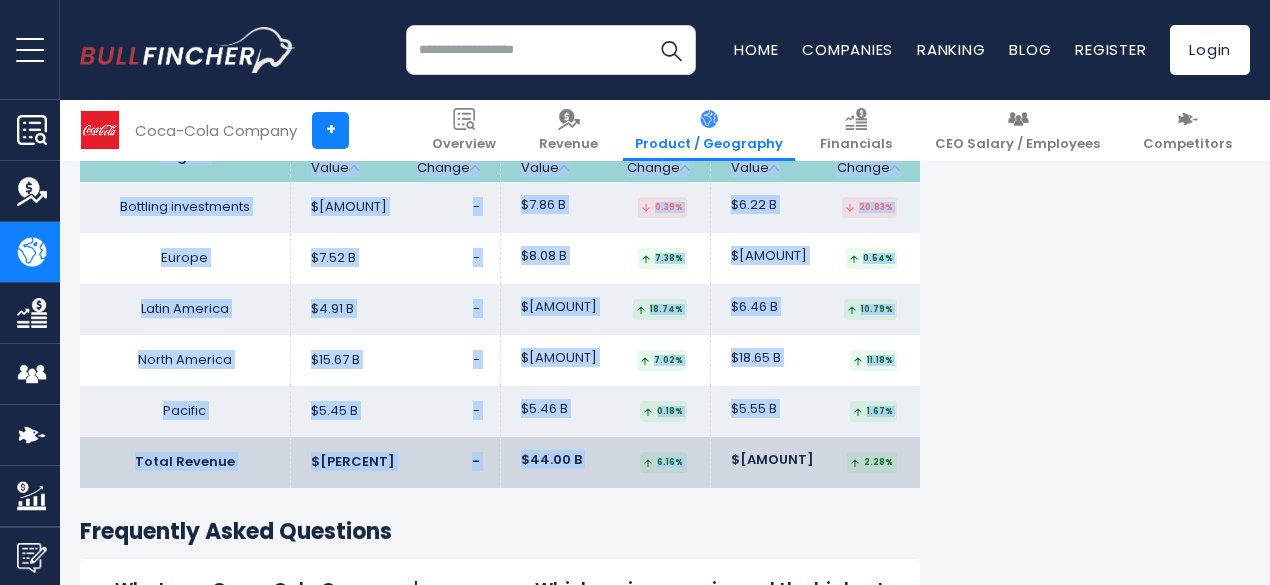 scroll, scrollTop: 3259, scrollLeft: 0, axis: vertical 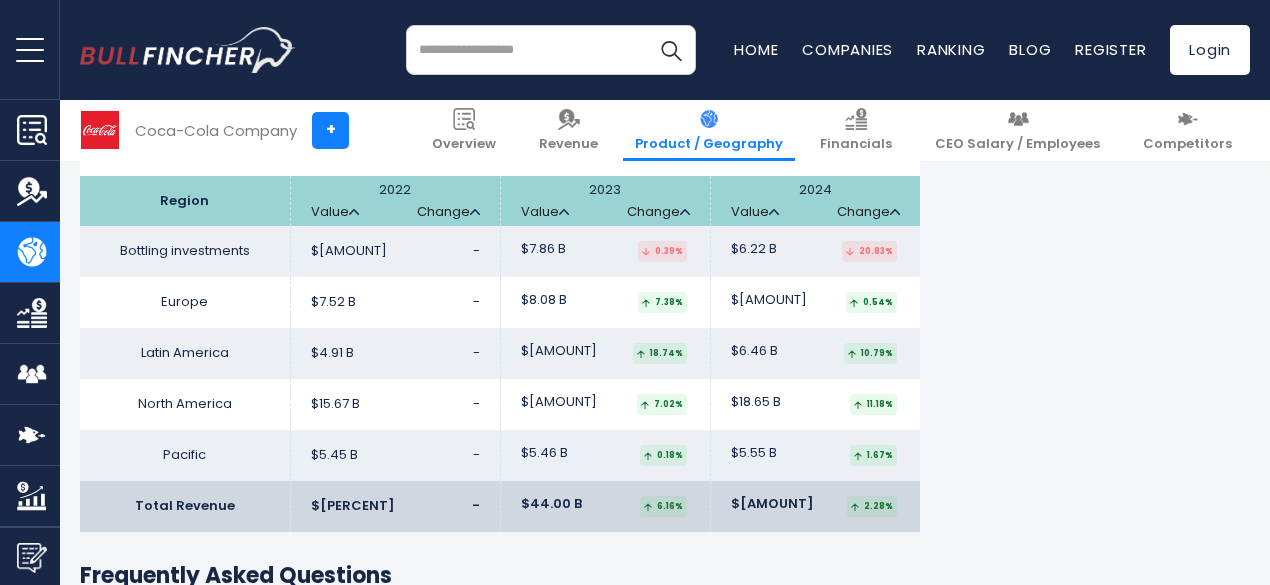 click on "Coca-Cola Company's Revenue by Region
In fiscal year 2024,
Coca-Cola Company's
revenue by geographical region are as follows:
Bottling investments:
$6.22 B
Europe:
$8.12 B
Latin America: North America: ​" at bounding box center (665, -744) 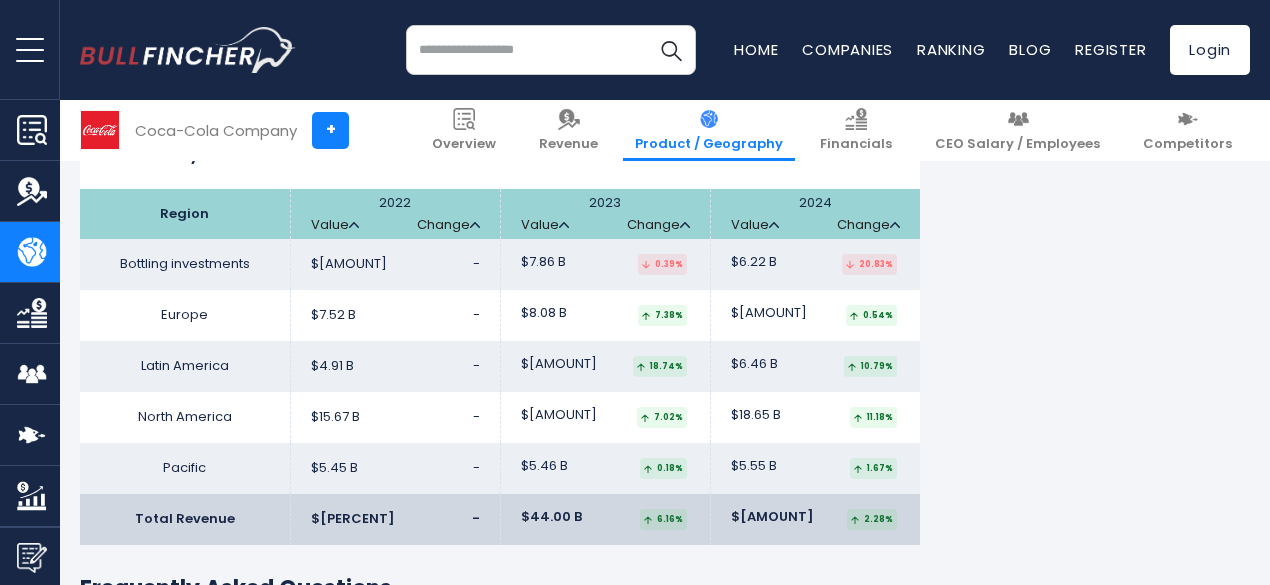 scroll, scrollTop: 3245, scrollLeft: 0, axis: vertical 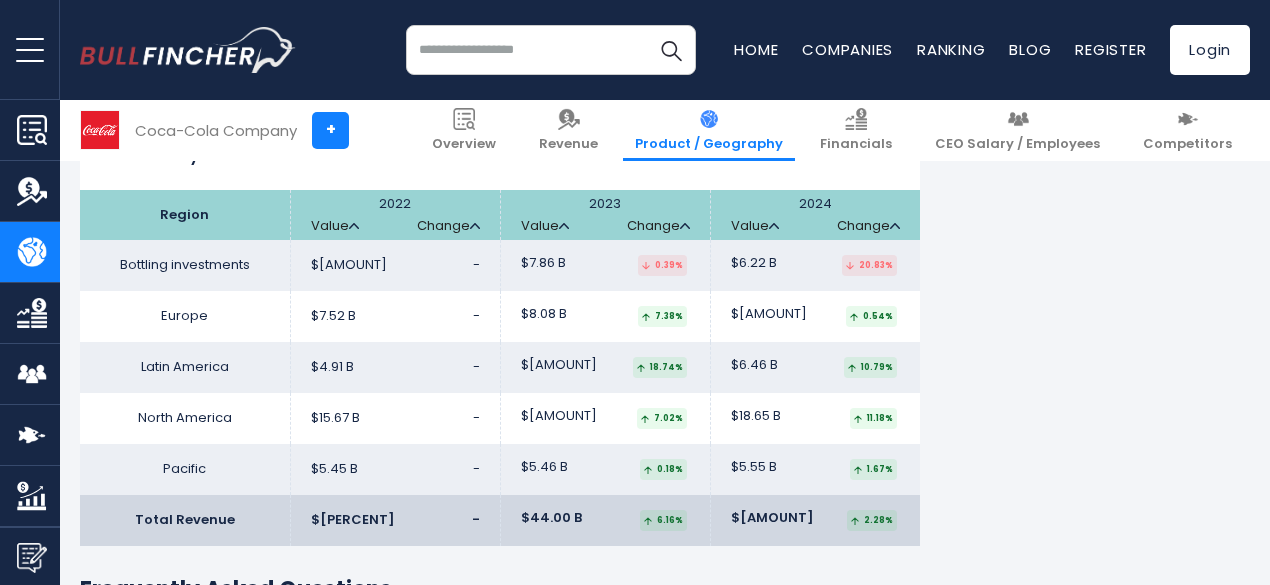 drag, startPoint x: 136, startPoint y: 205, endPoint x: 877, endPoint y: 521, distance: 805.5663 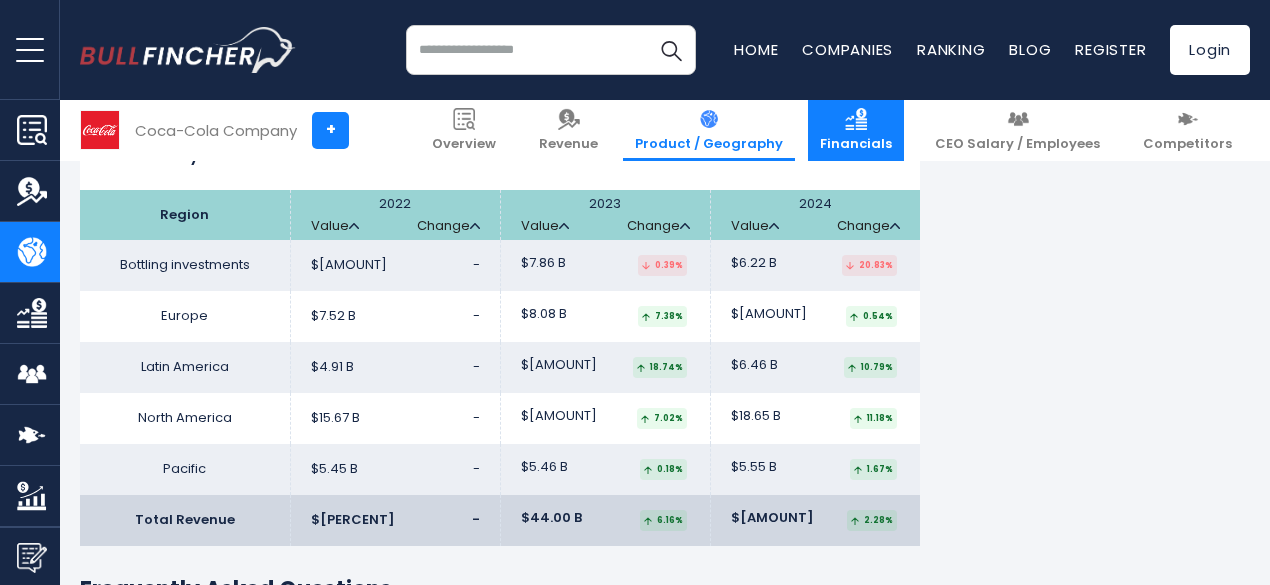 click on "Financials" at bounding box center (856, 144) 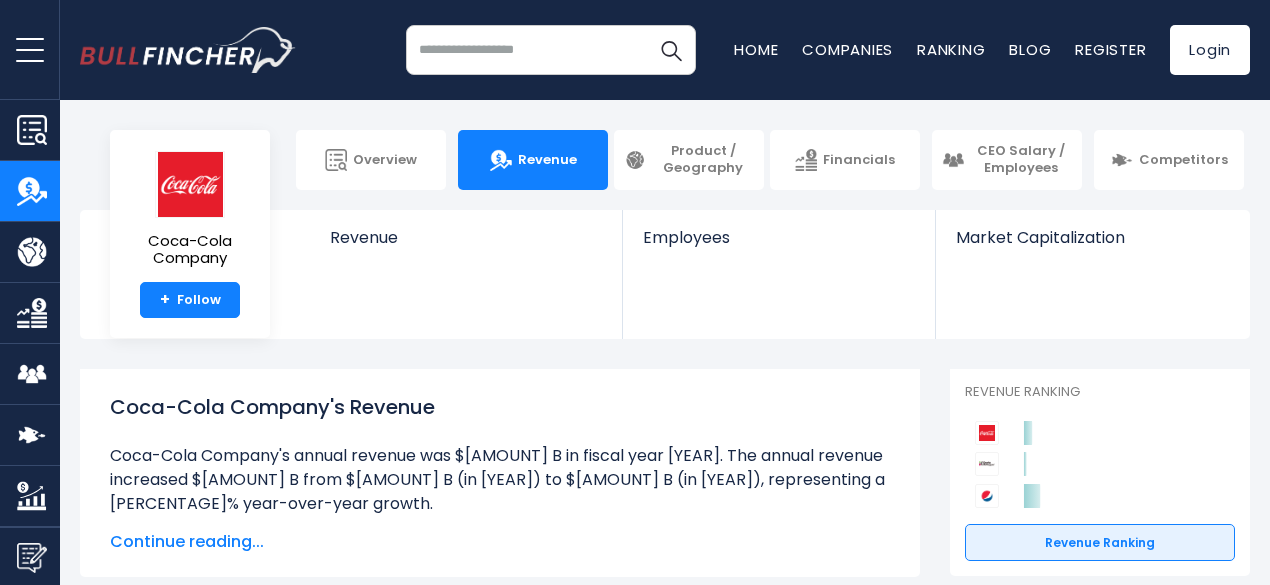 scroll, scrollTop: 0, scrollLeft: 0, axis: both 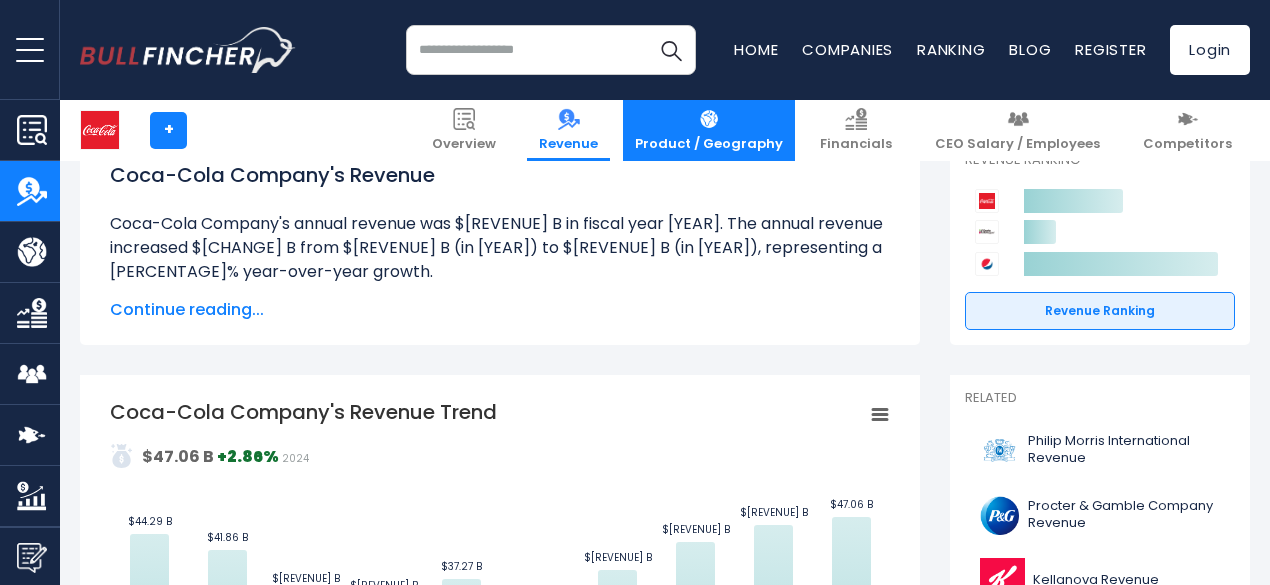 click on "Product / Geography" at bounding box center (709, 144) 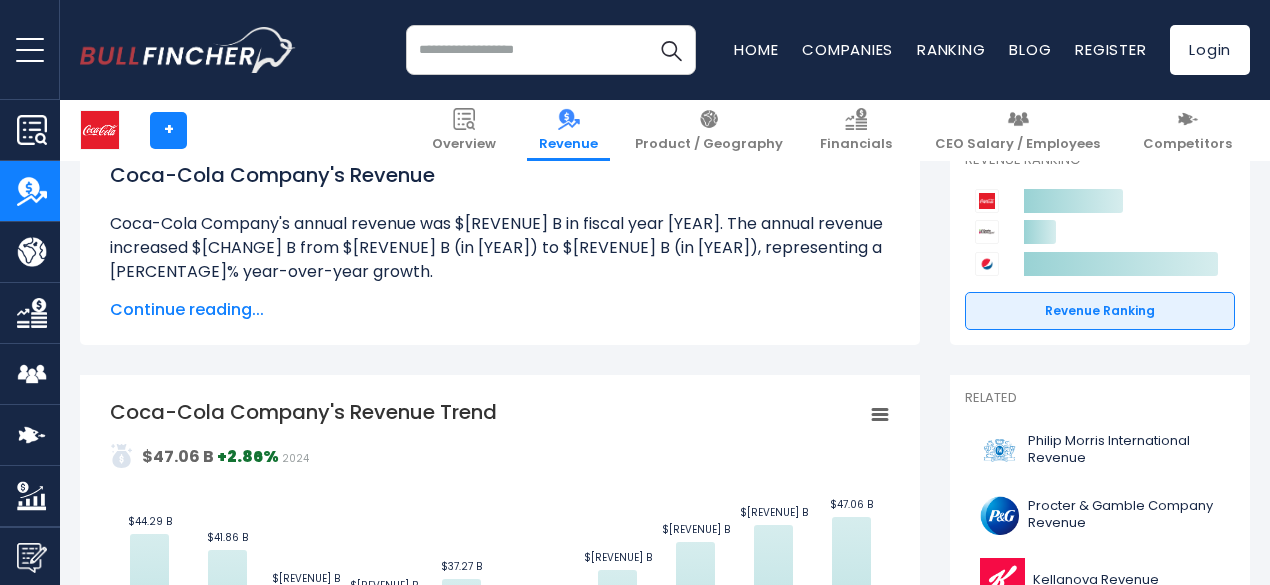 scroll, scrollTop: 584, scrollLeft: 0, axis: vertical 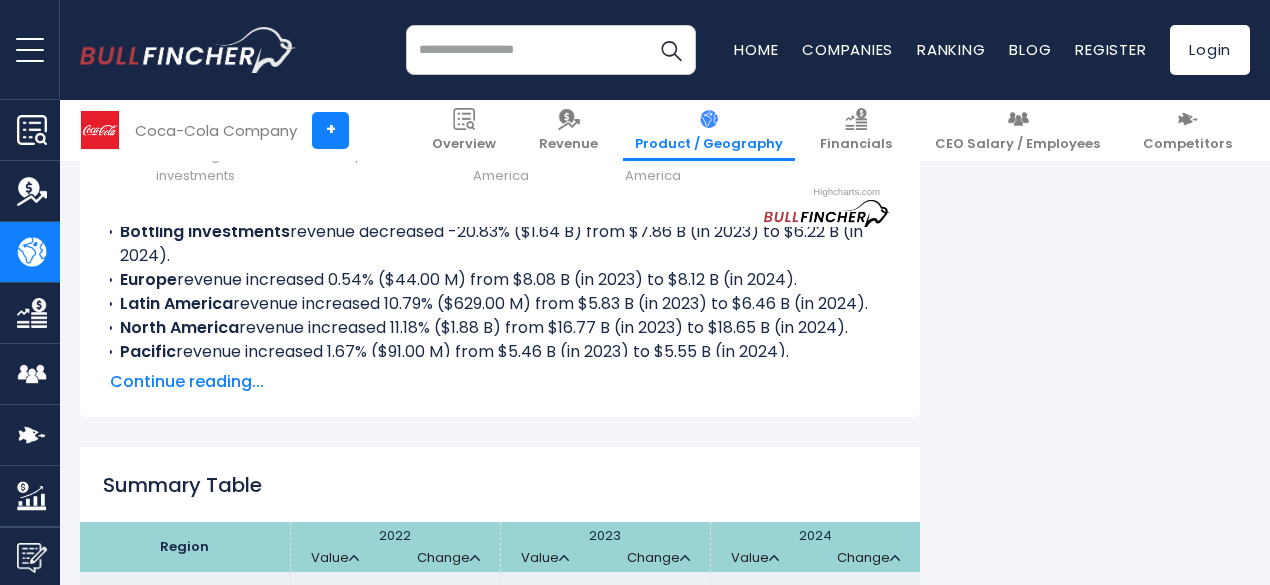 click at bounding box center [551, 50] 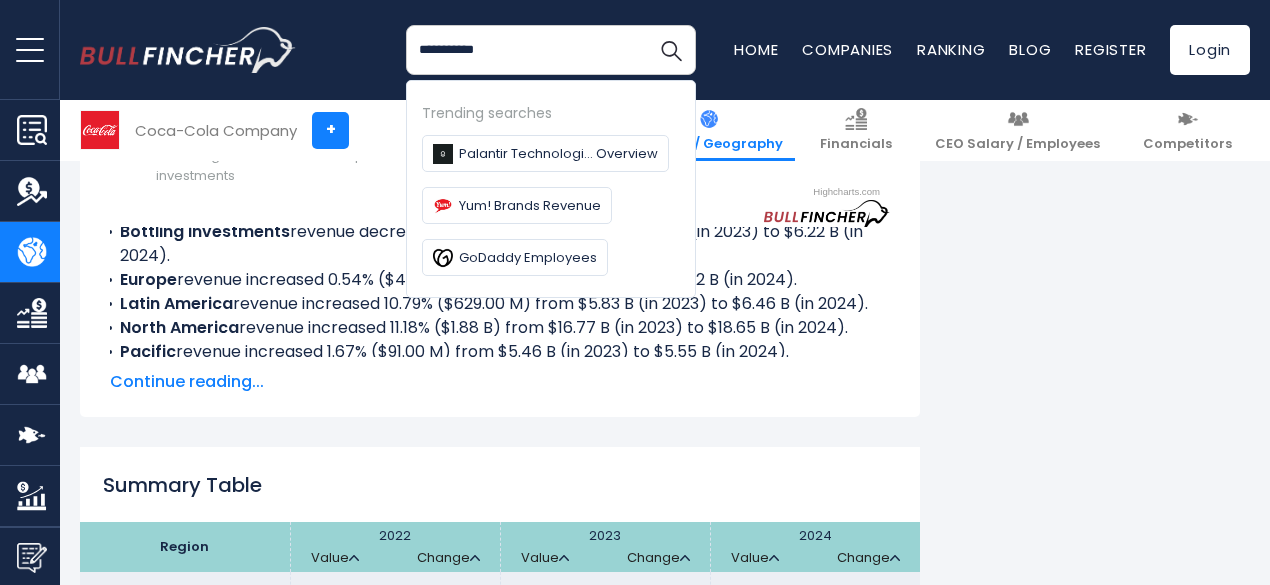 type on "**********" 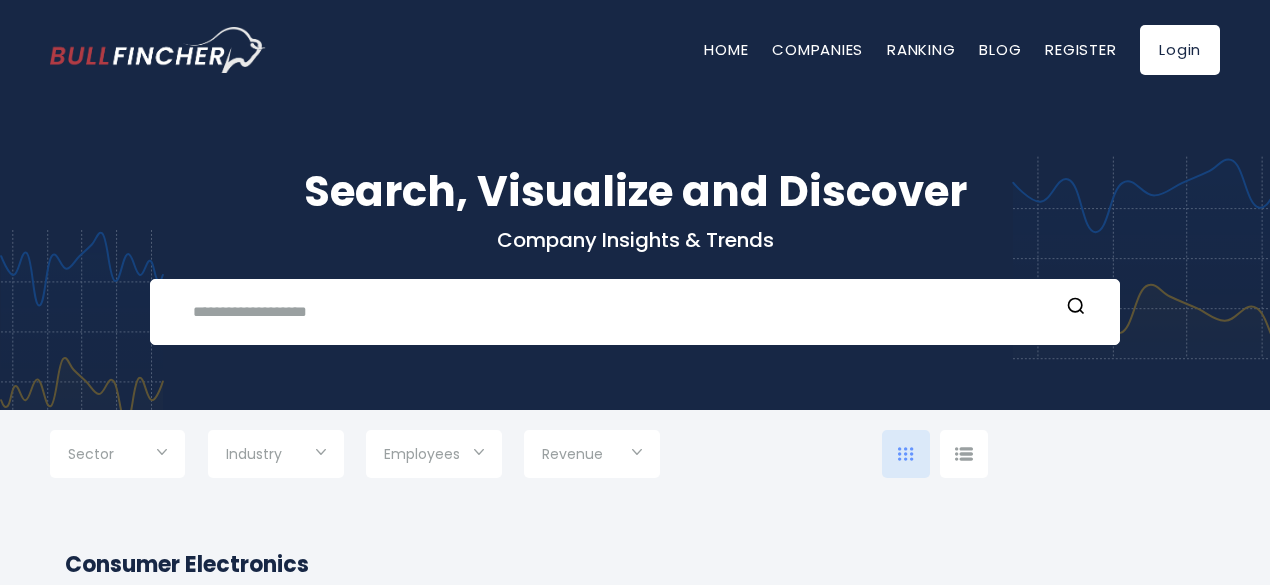 scroll, scrollTop: 0, scrollLeft: 0, axis: both 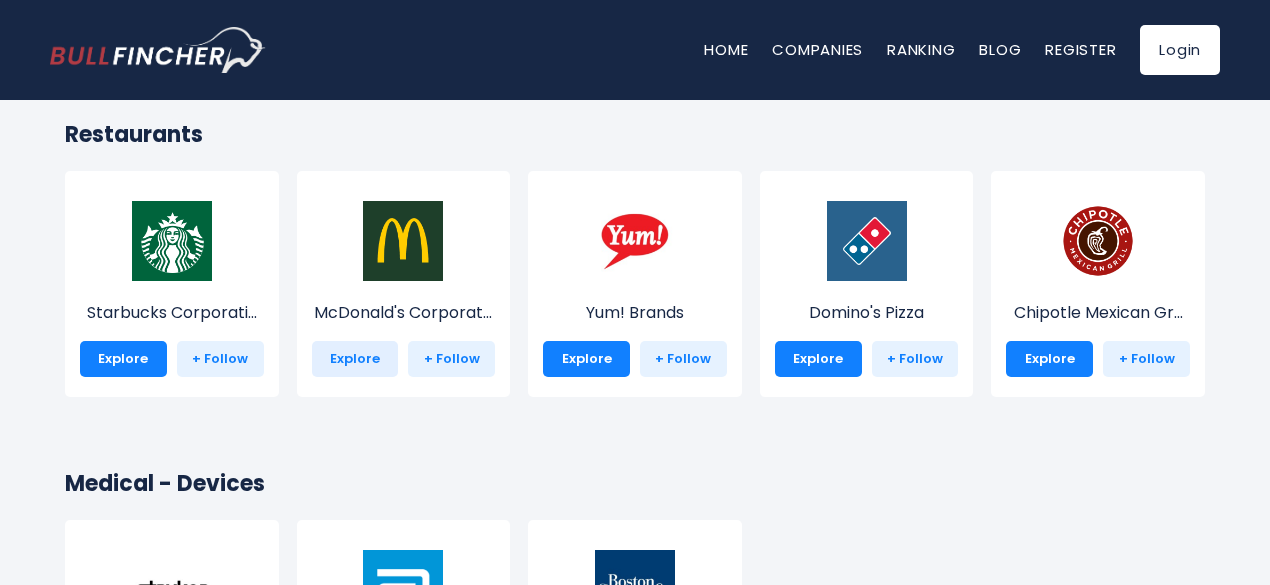 click on "Explore" at bounding box center (355, 359) 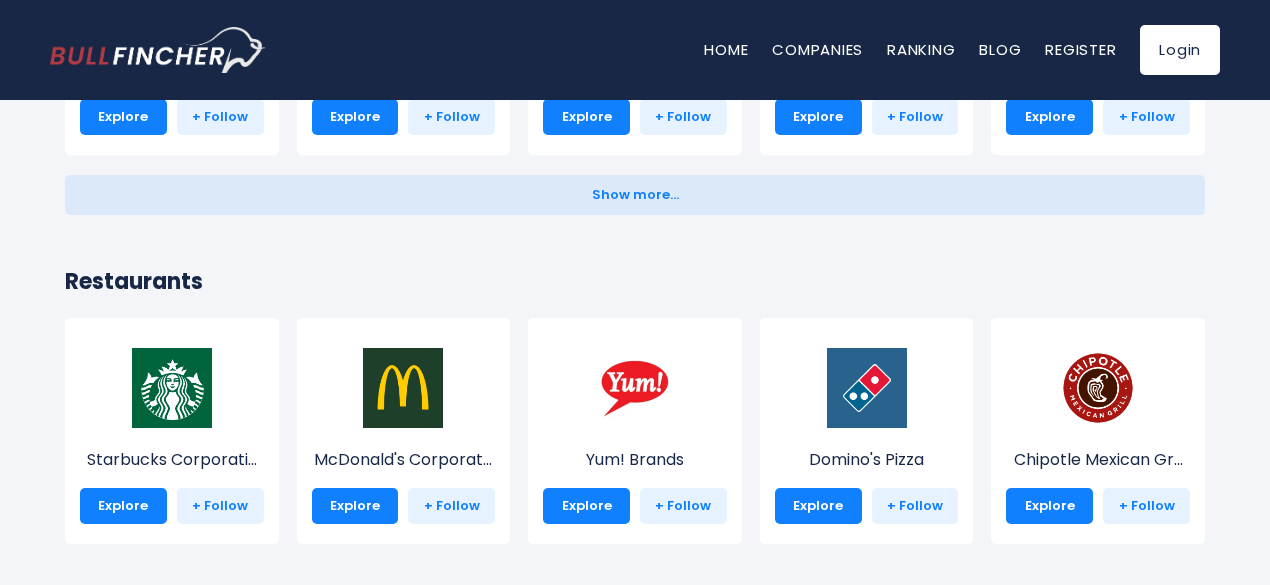 scroll, scrollTop: 14010, scrollLeft: 0, axis: vertical 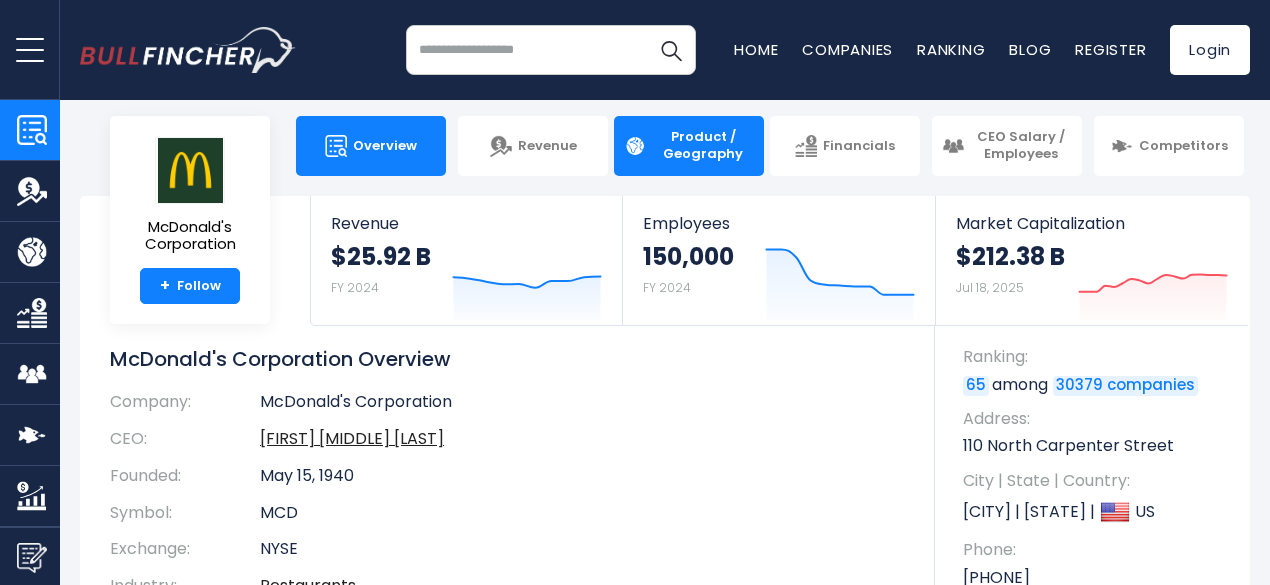 click on "Product / Geography" at bounding box center (689, 146) 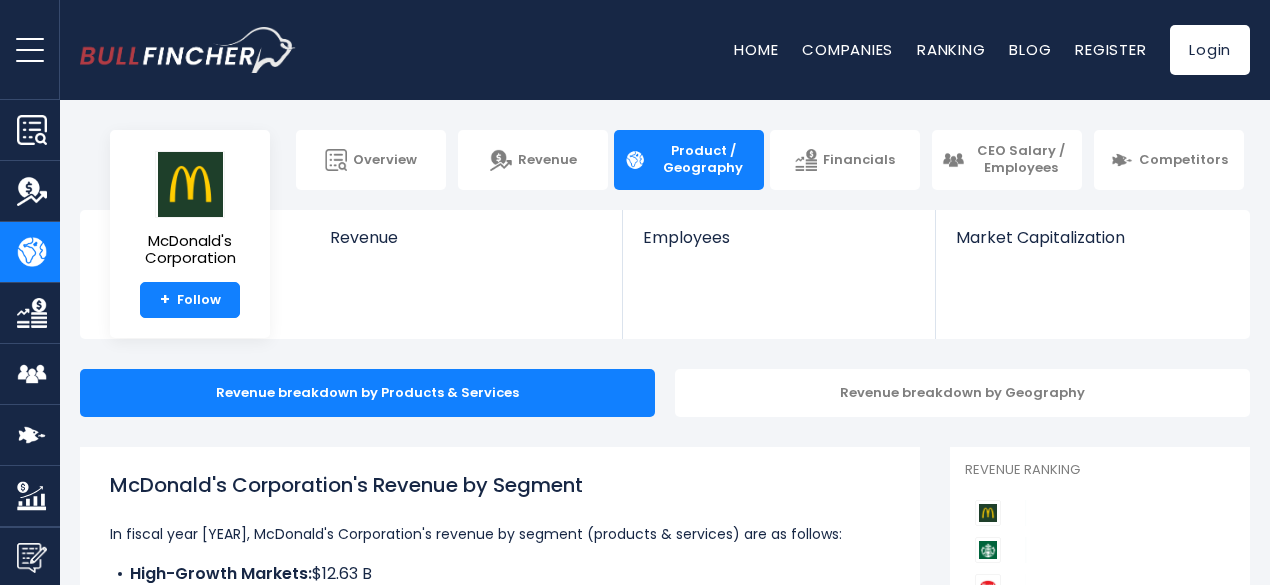 scroll, scrollTop: 0, scrollLeft: 0, axis: both 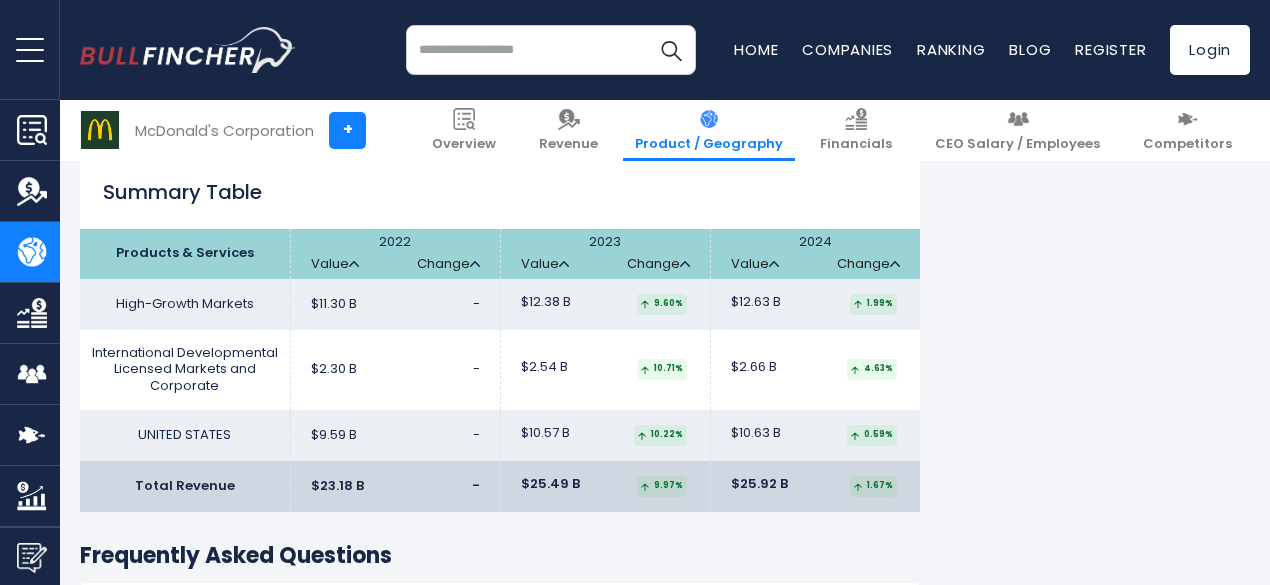 drag, startPoint x: 94, startPoint y: 279, endPoint x: 875, endPoint y: 512, distance: 815.0153 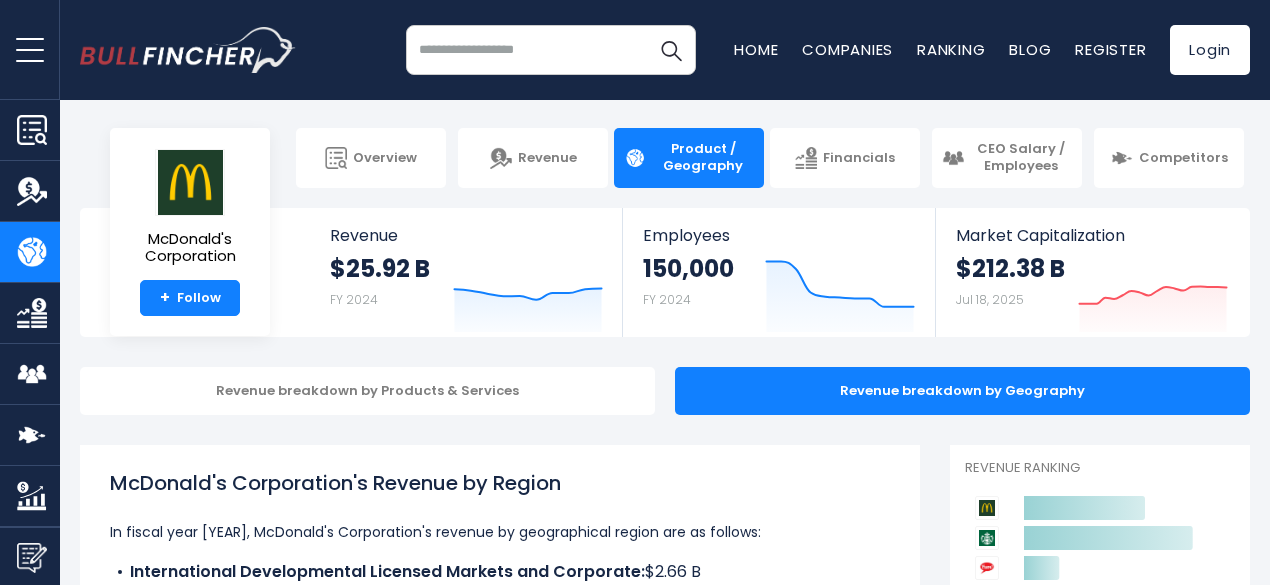 scroll, scrollTop: 93, scrollLeft: 0, axis: vertical 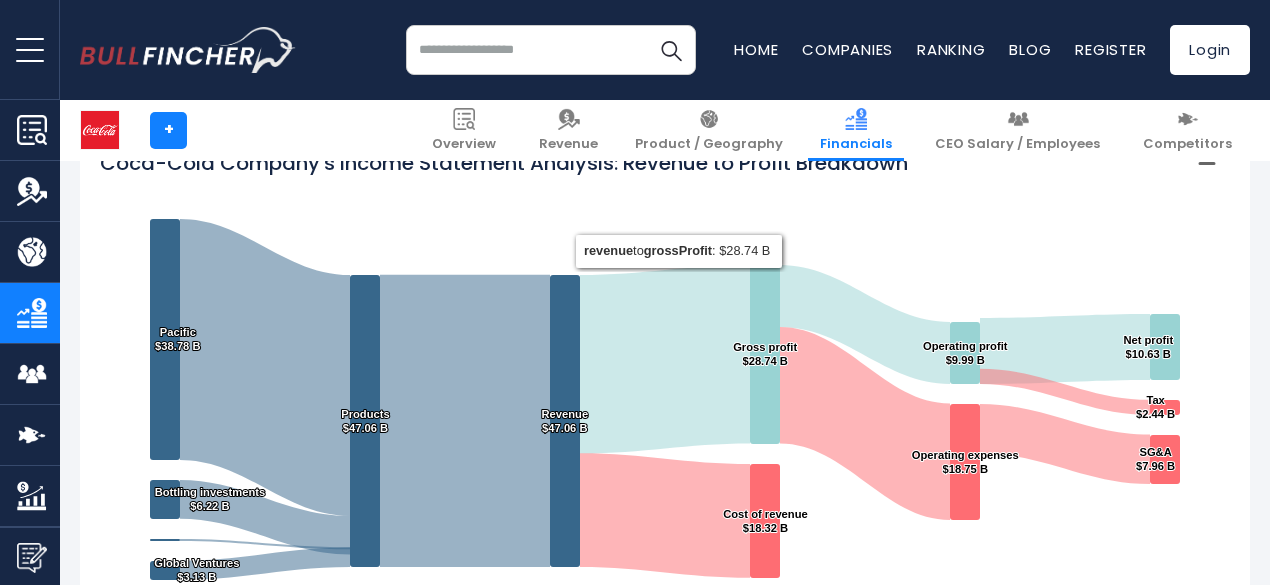 click at bounding box center [551, 50] 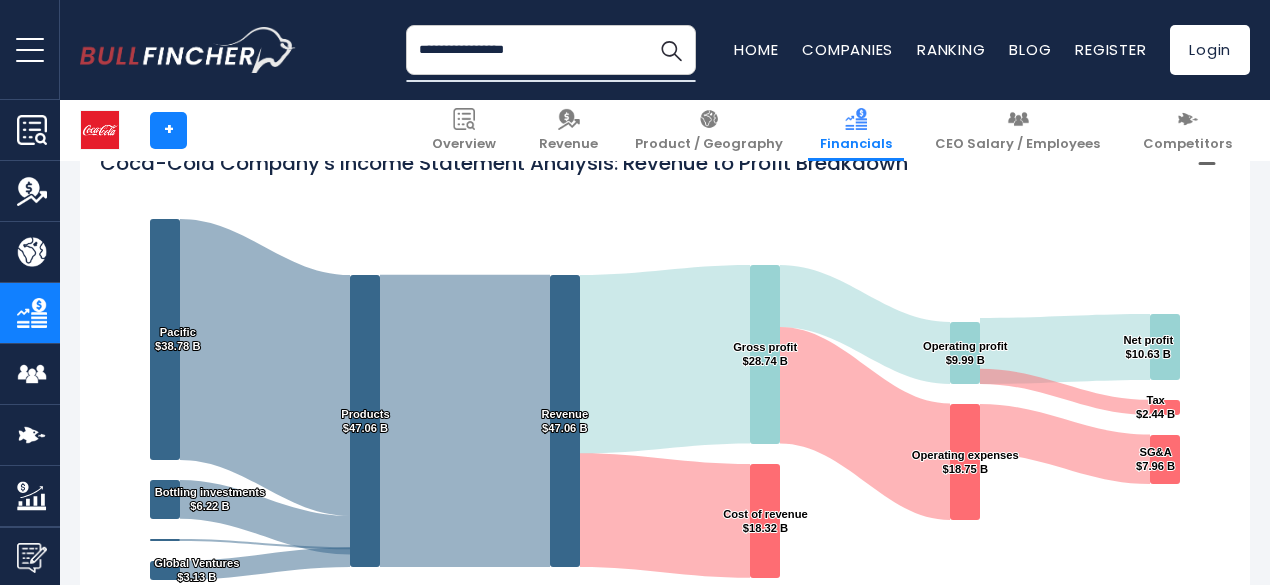 type on "**********" 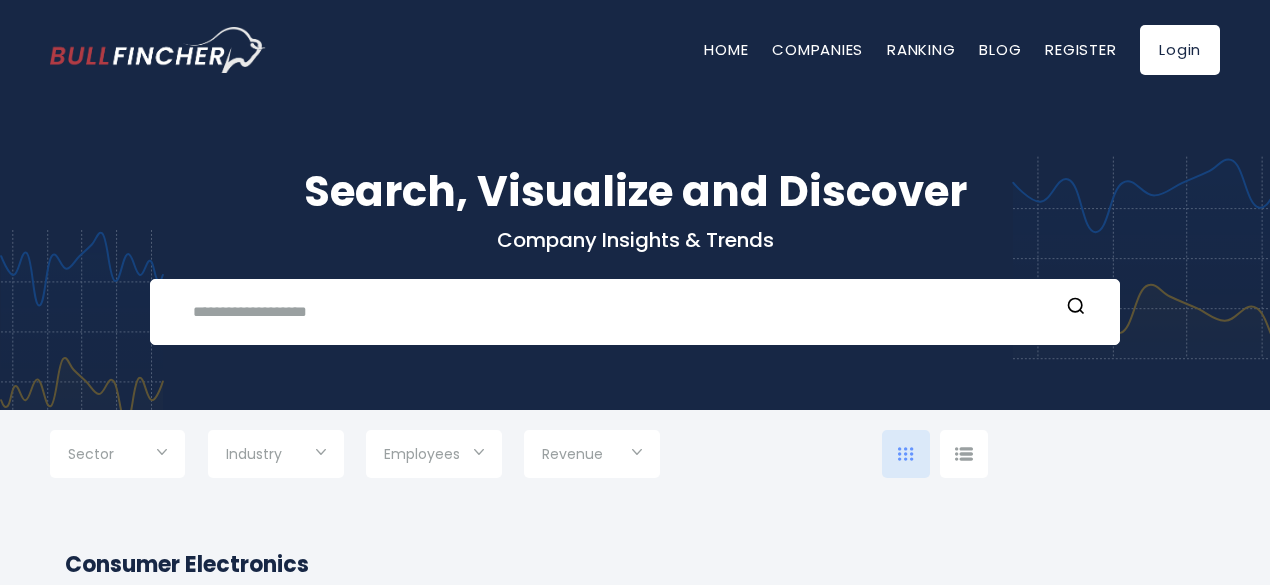 scroll, scrollTop: 0, scrollLeft: 0, axis: both 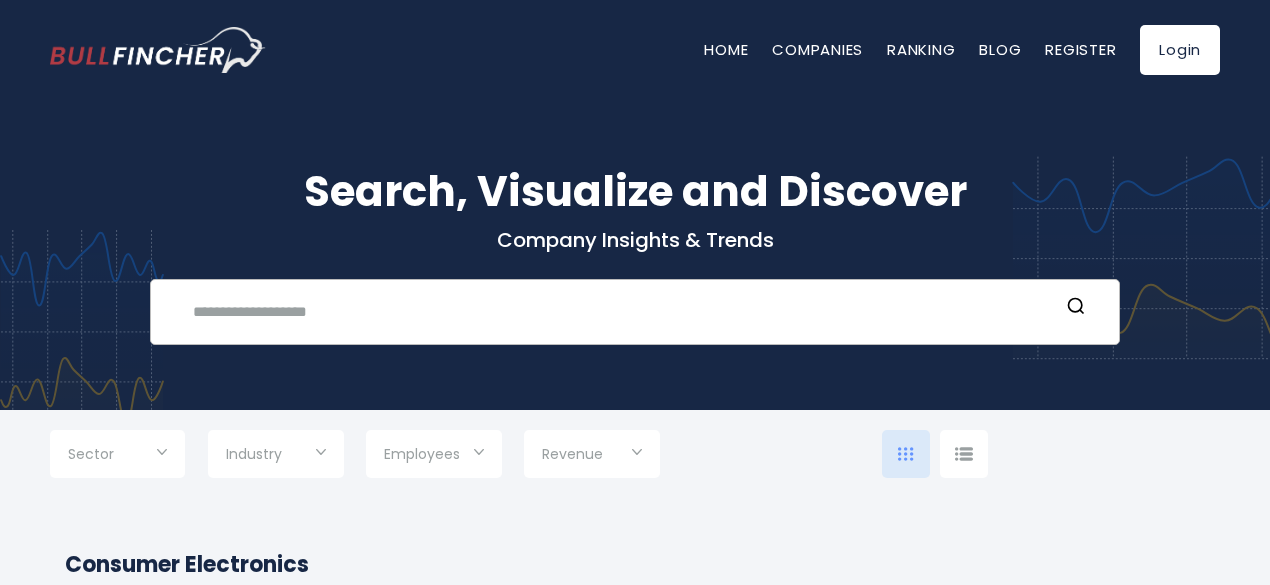 click on "Recent searches
Trending searches
Palantir Technologi... Overview
Yum! Brands Revenue" at bounding box center (635, 312) 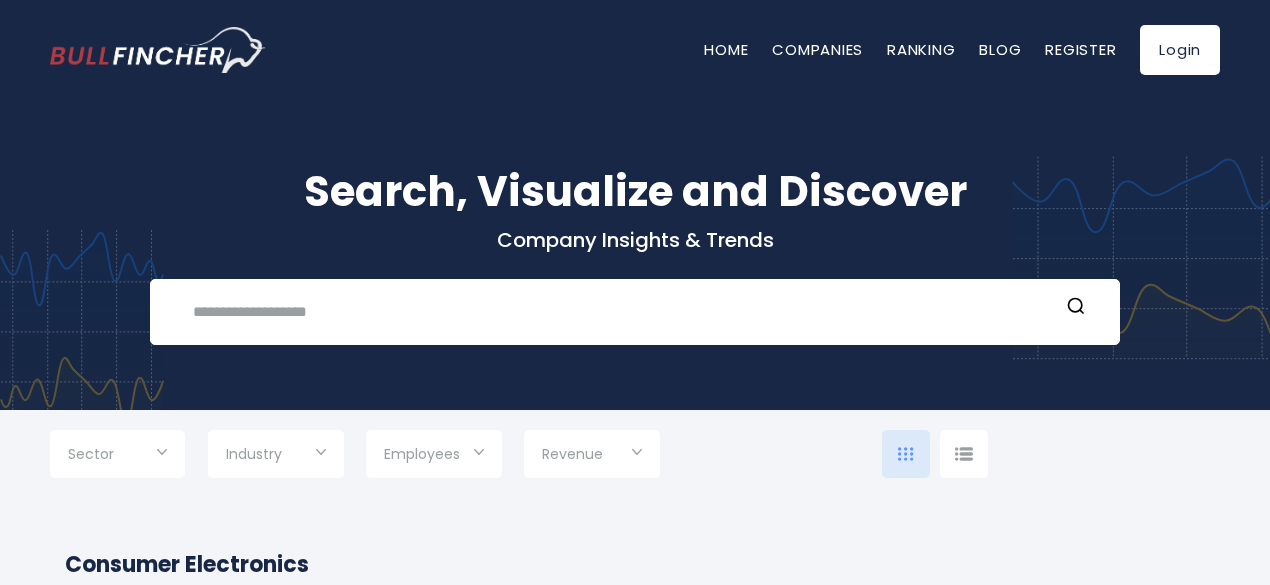 click at bounding box center [275, 456] 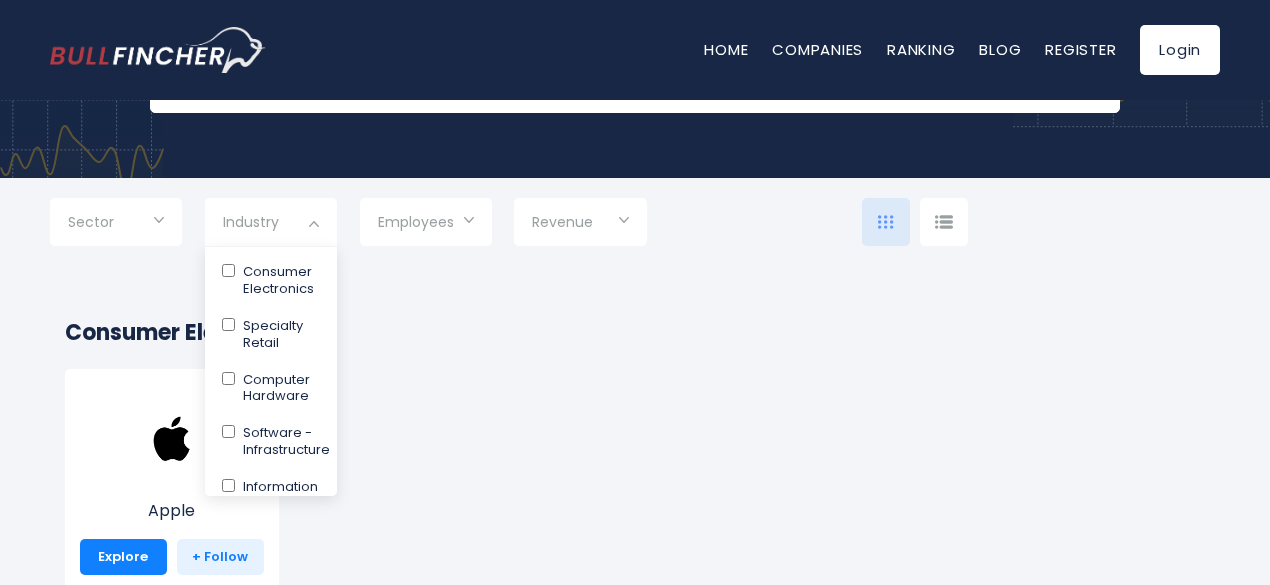 scroll, scrollTop: 233, scrollLeft: 0, axis: vertical 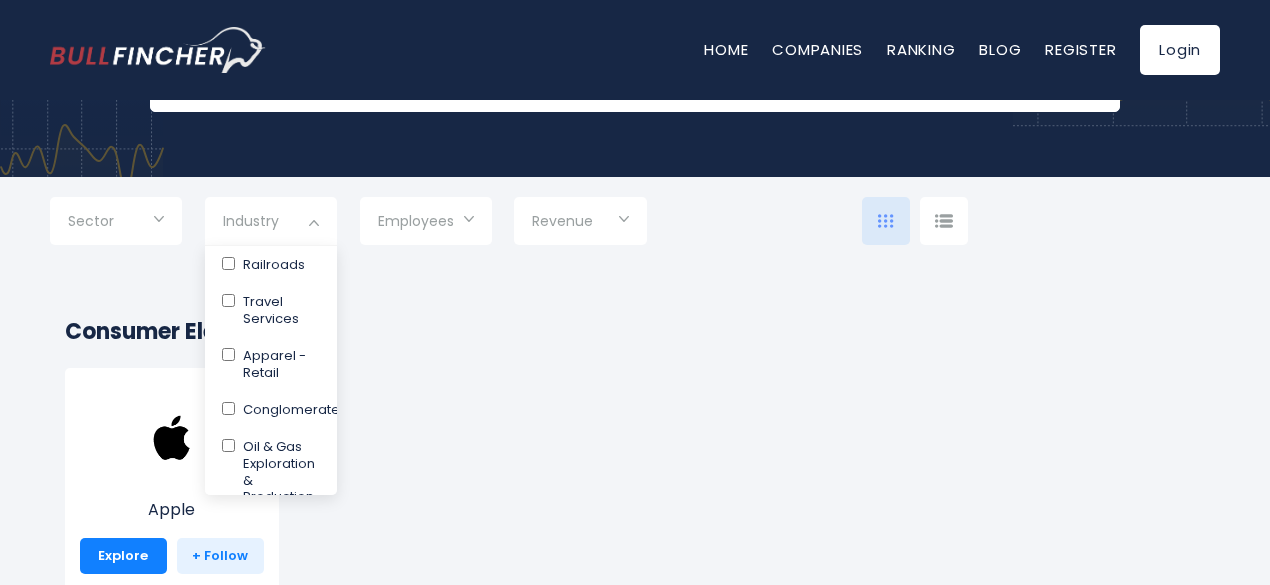 drag, startPoint x: 284, startPoint y: 314, endPoint x: 718, endPoint y: 378, distance: 438.6935 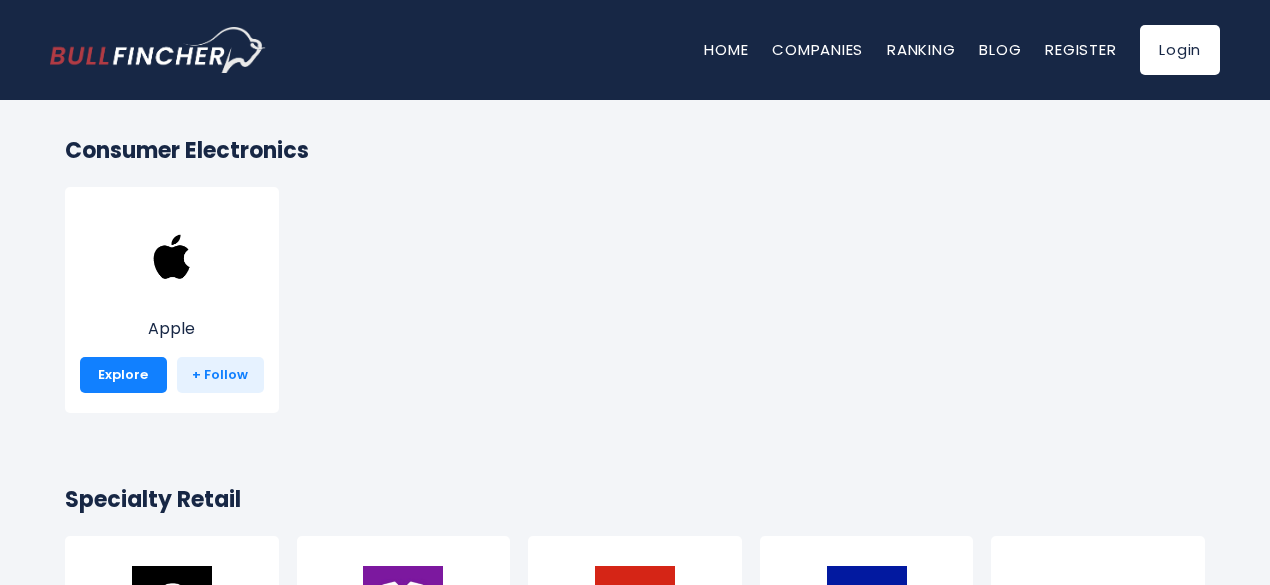 scroll, scrollTop: 248, scrollLeft: 0, axis: vertical 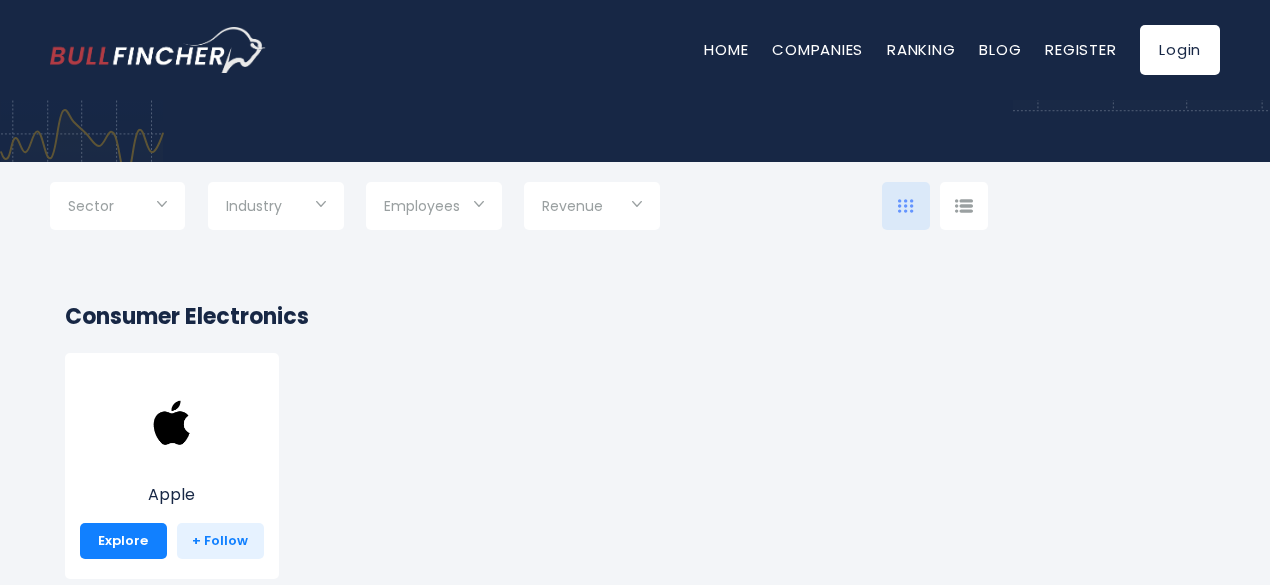 click at bounding box center (275, 208) 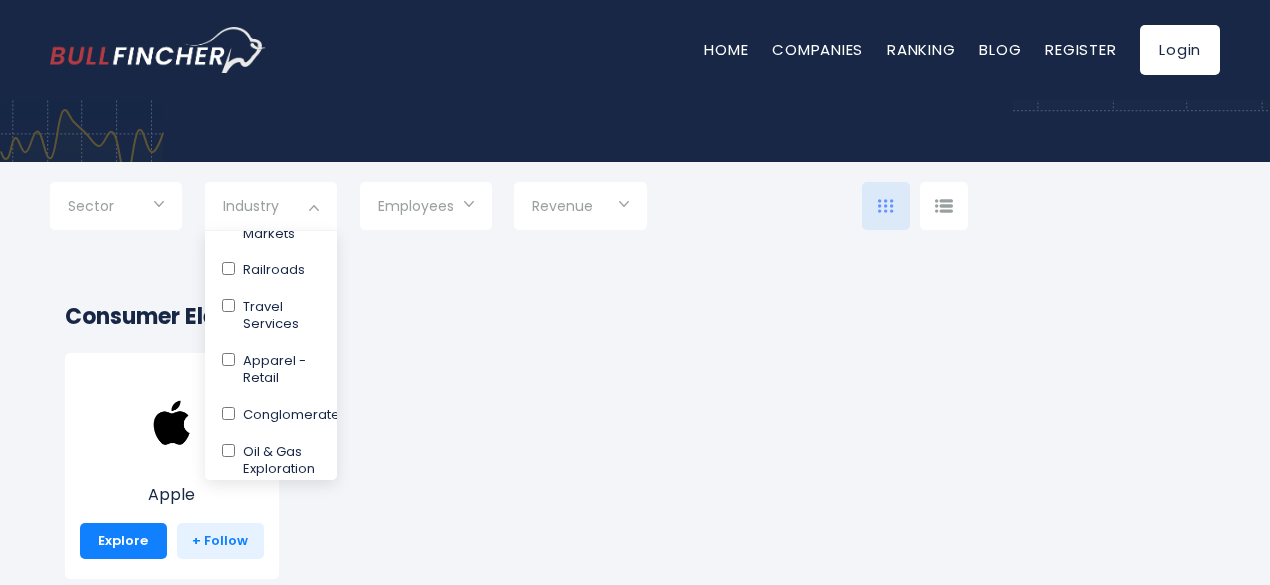 click on "Apparel - Retail" at bounding box center [277, 370] 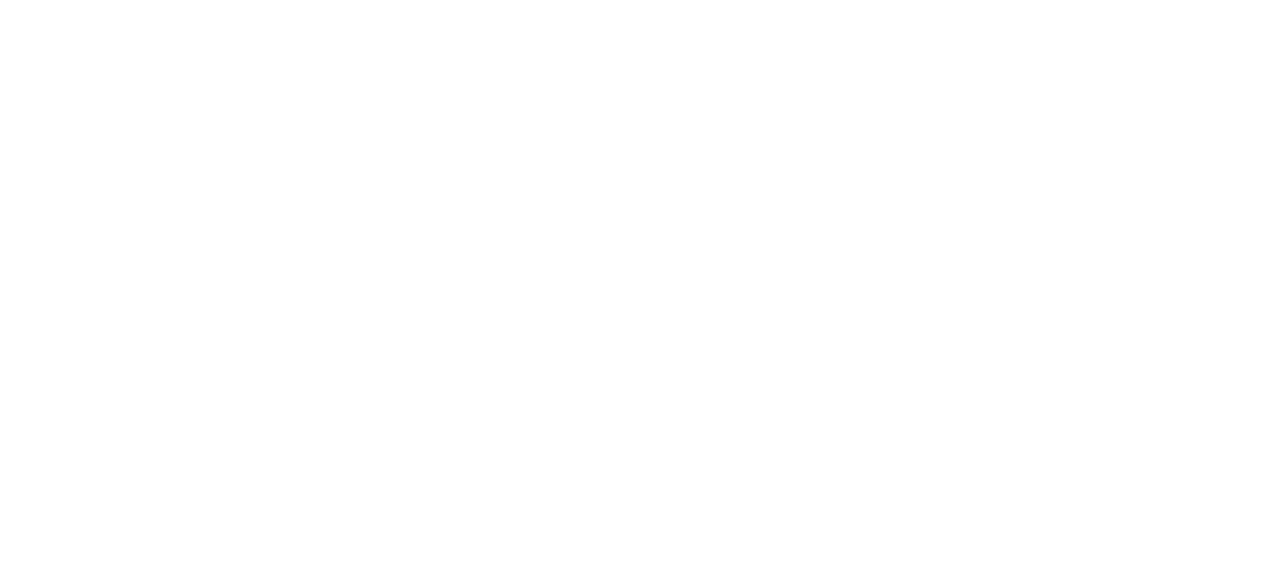 scroll, scrollTop: 1095, scrollLeft: 0, axis: vertical 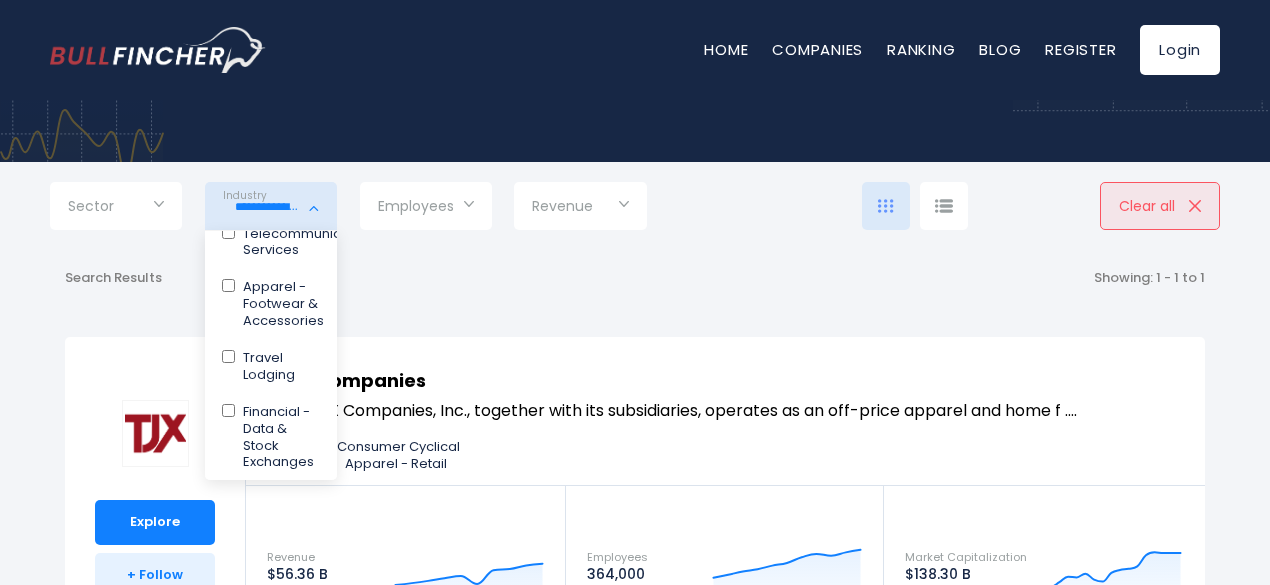 click on "Apparel - Footwear & Accessories" at bounding box center (279, 304) 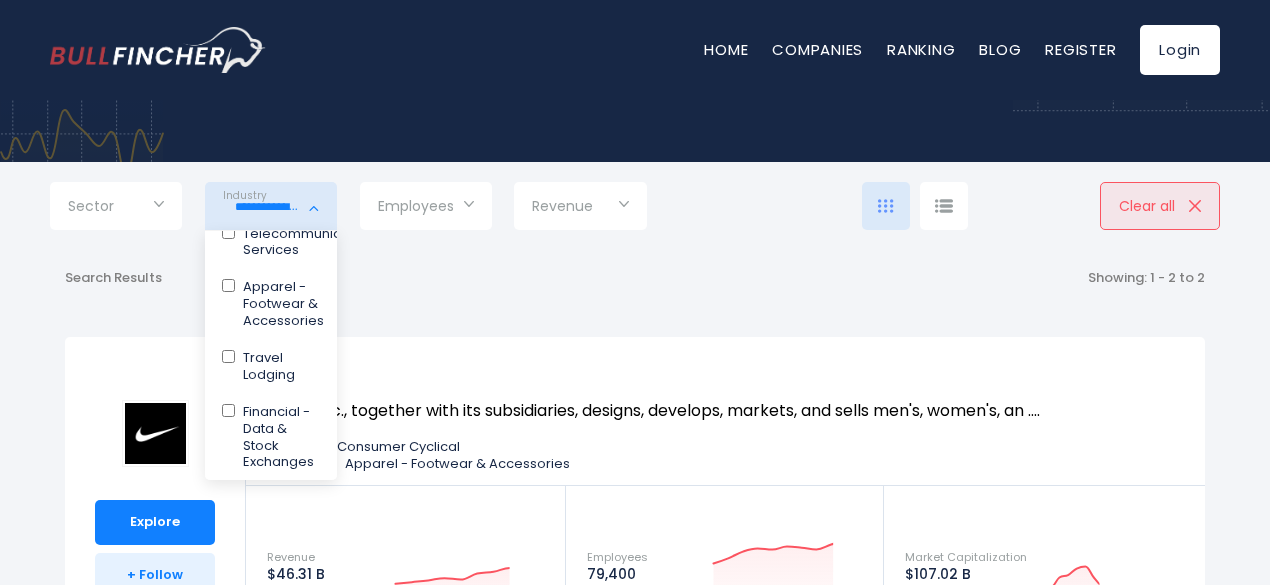 click at bounding box center [635, 292] 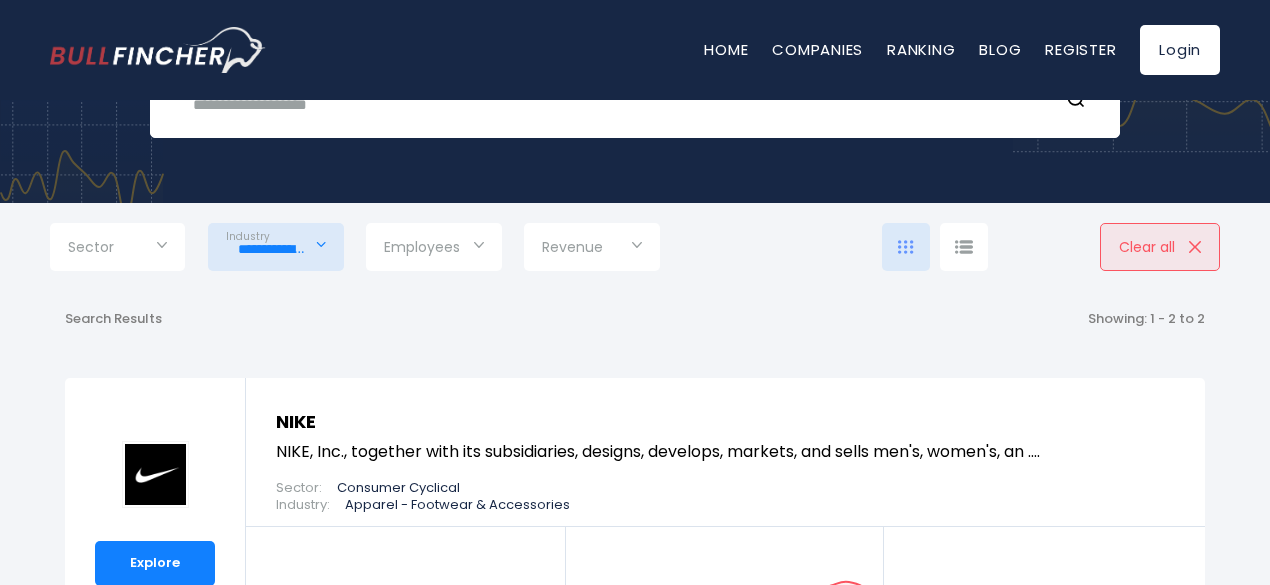 scroll, scrollTop: 206, scrollLeft: 0, axis: vertical 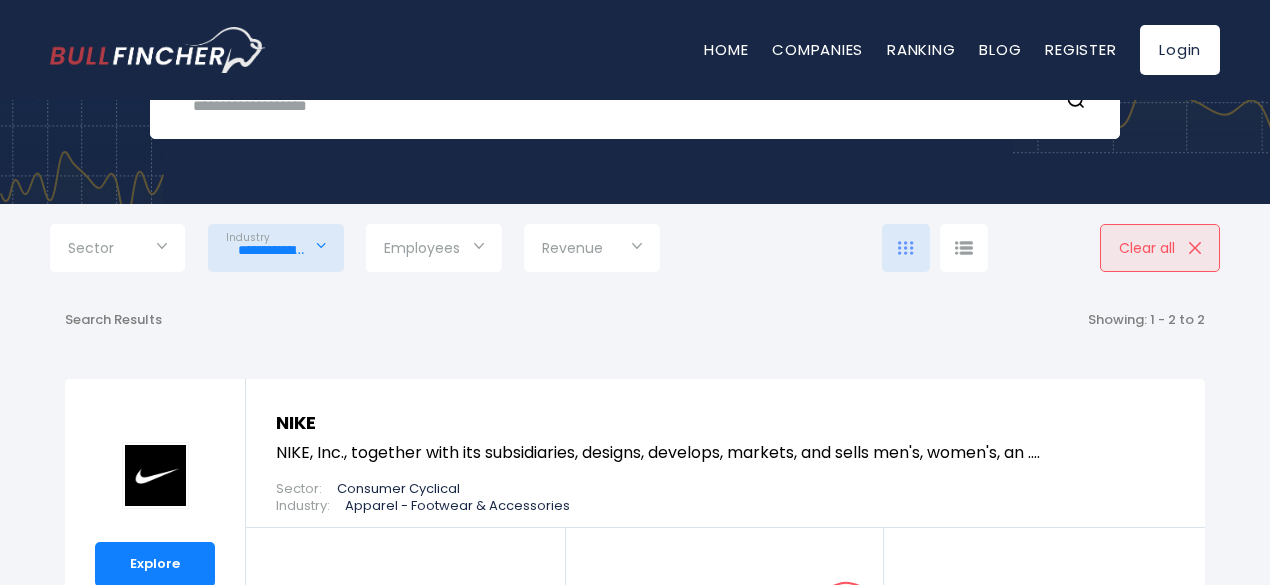 click at bounding box center (117, 250) 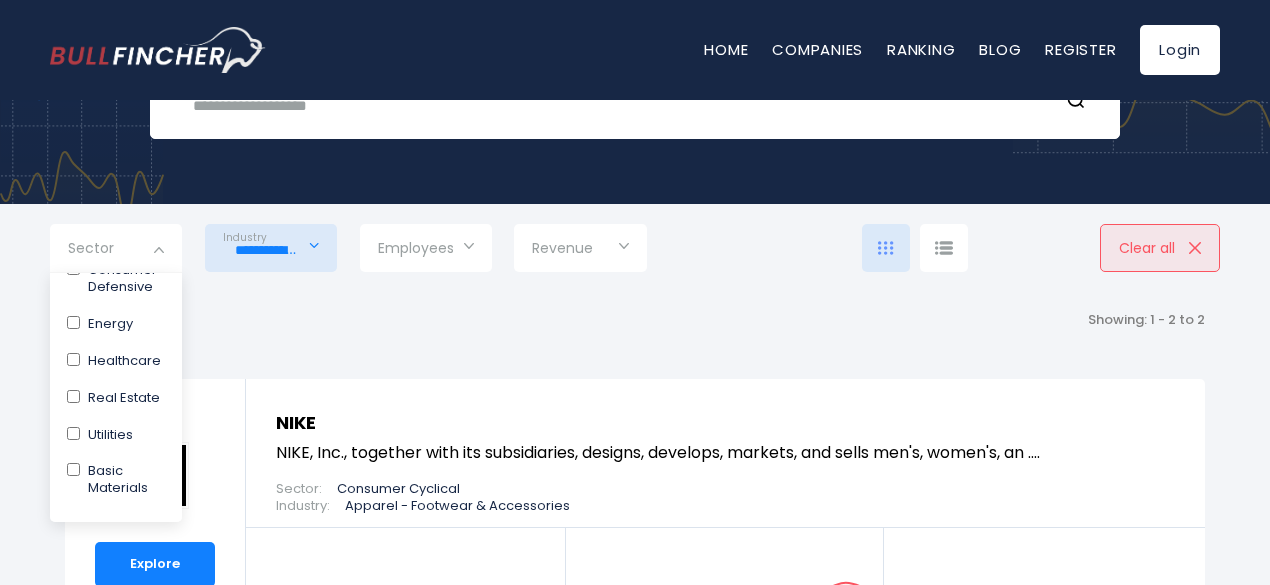 scroll, scrollTop: 0, scrollLeft: 0, axis: both 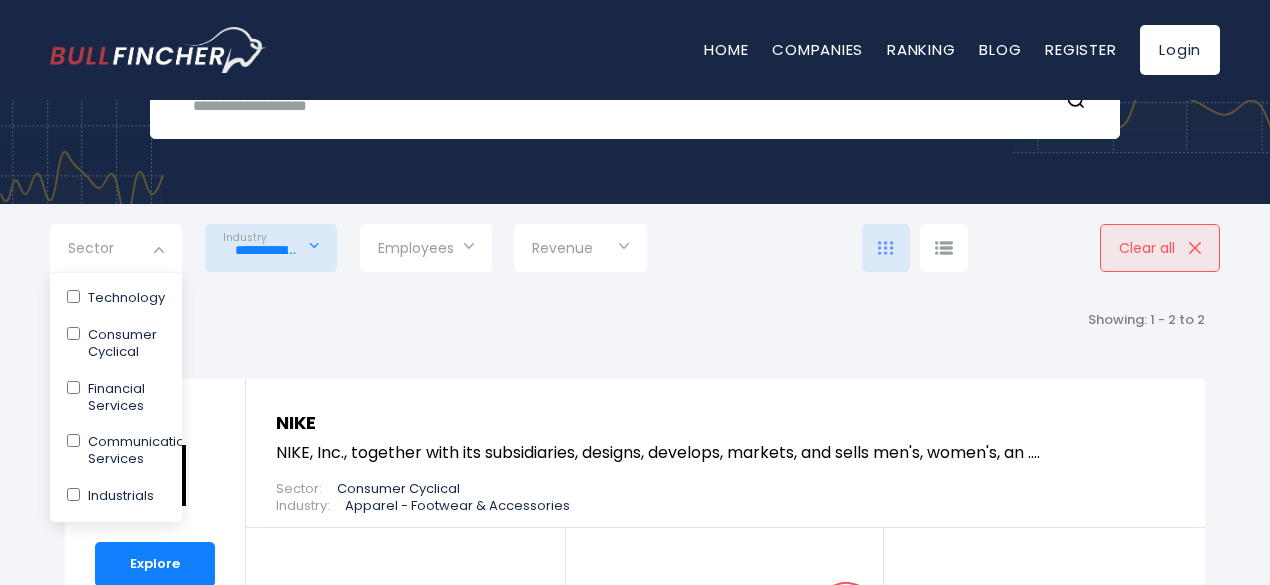 click at bounding box center (635, 292) 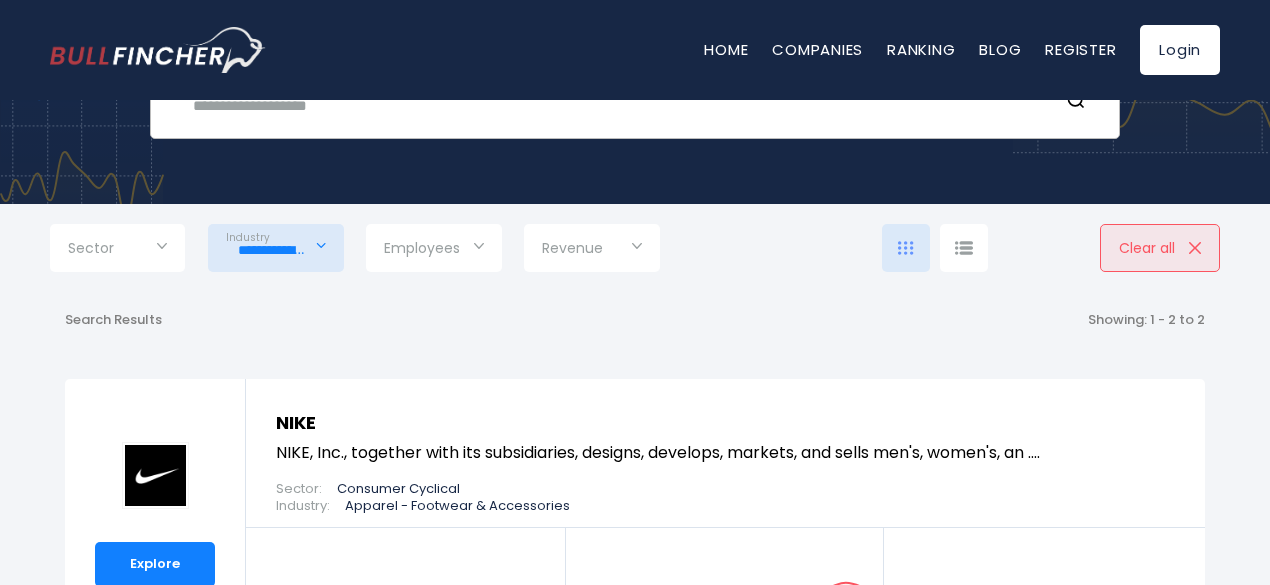 scroll, scrollTop: 0, scrollLeft: 0, axis: both 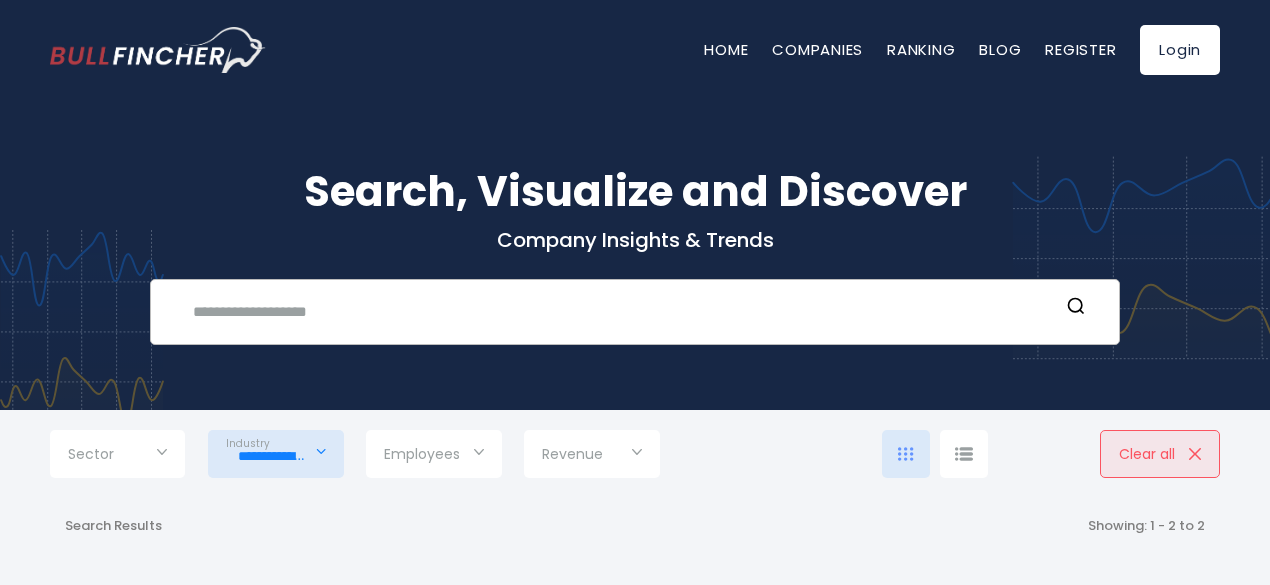 click at bounding box center (620, 311) 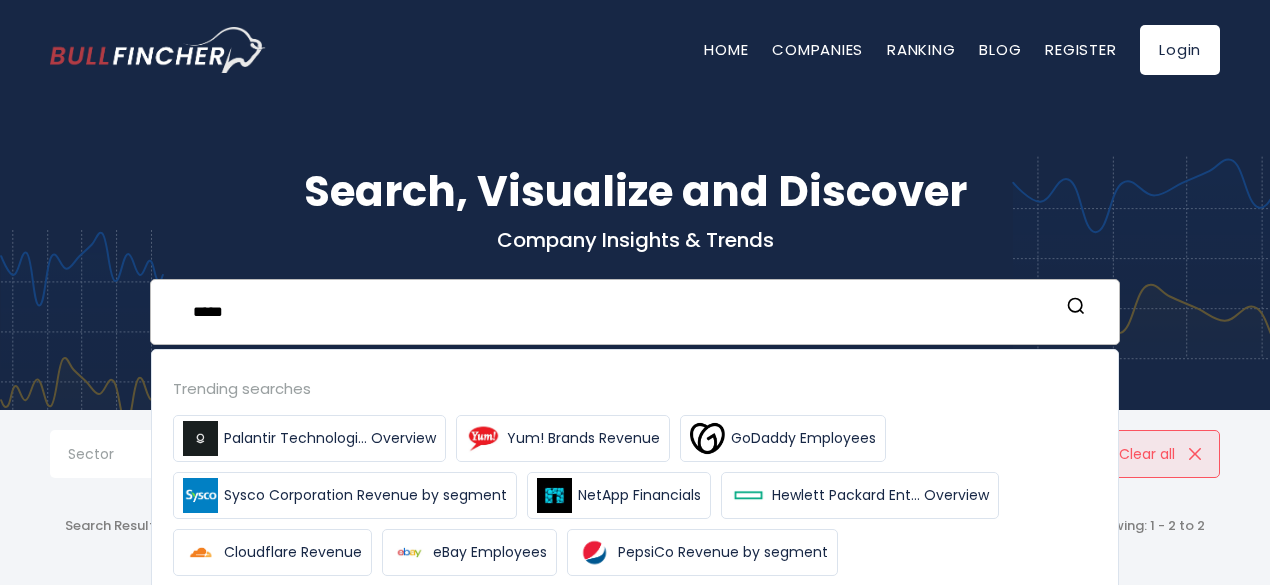 type on "*****" 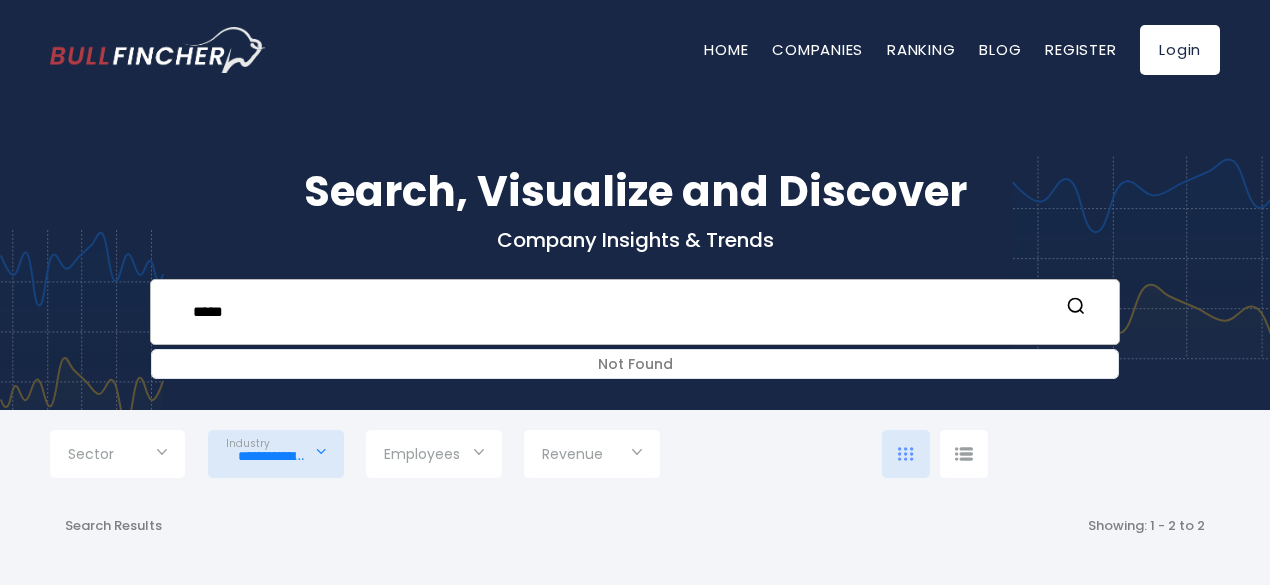 scroll, scrollTop: 0, scrollLeft: 0, axis: both 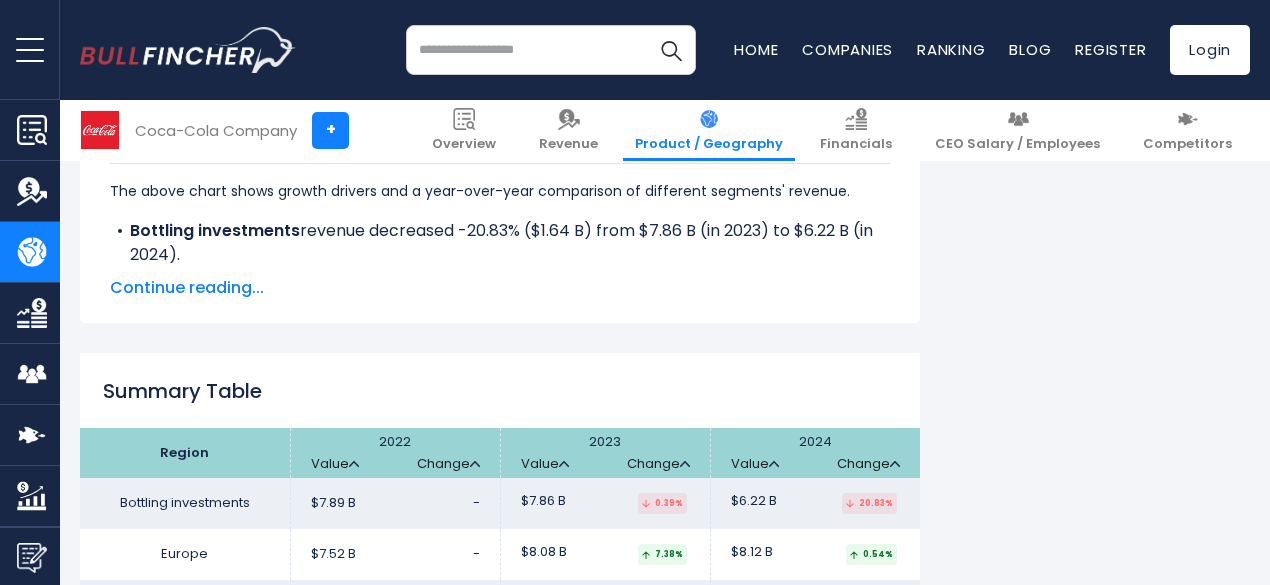 click on "Coca-Cola Company's Revenue by Region
In fiscal year 2024,
Coca-Cola Company's
revenue by geographical region are as follows:
Bottling investments:
$6.22 B
Europe:
$8.12 B
Latin America: North America: $0" at bounding box center (665, -492) 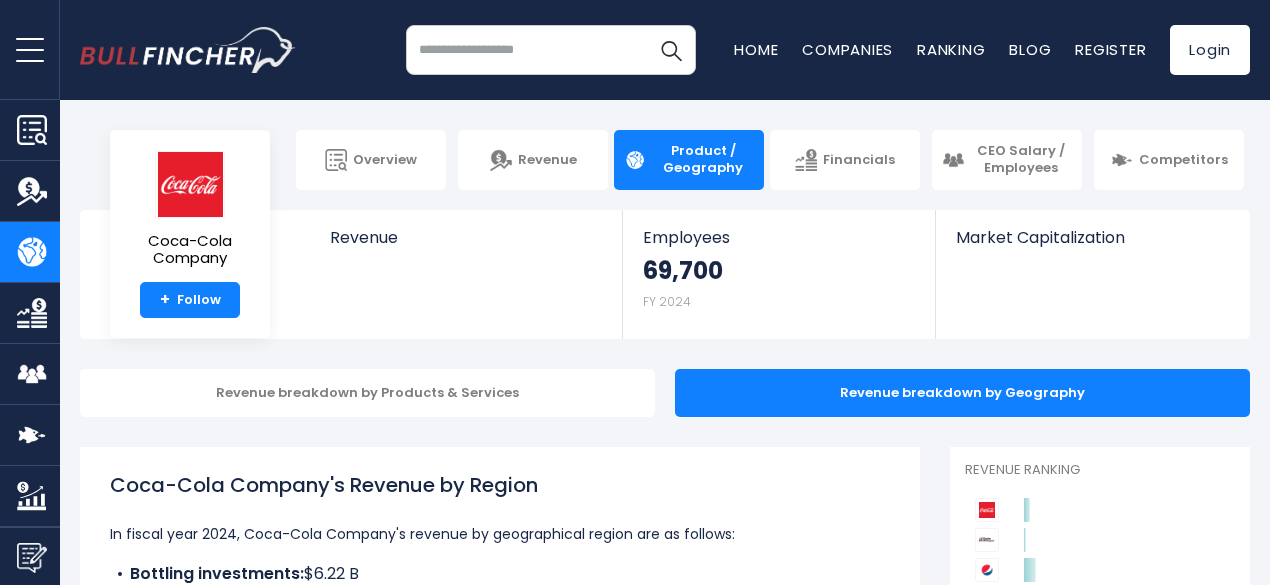 scroll, scrollTop: 0, scrollLeft: 0, axis: both 